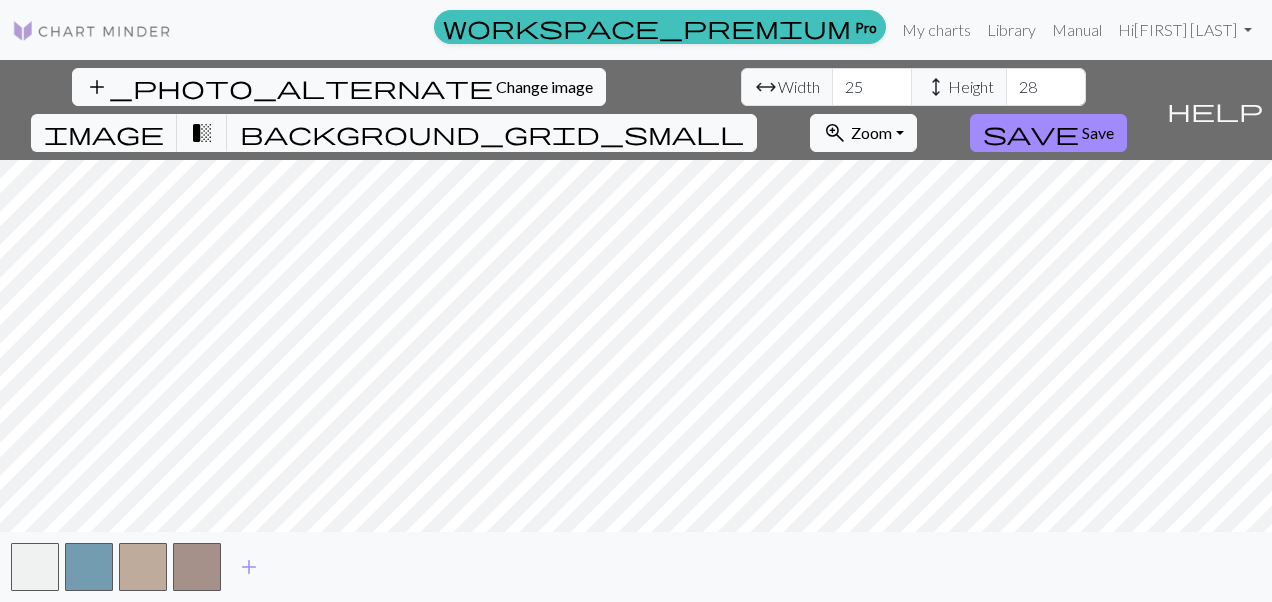 scroll, scrollTop: 0, scrollLeft: 0, axis: both 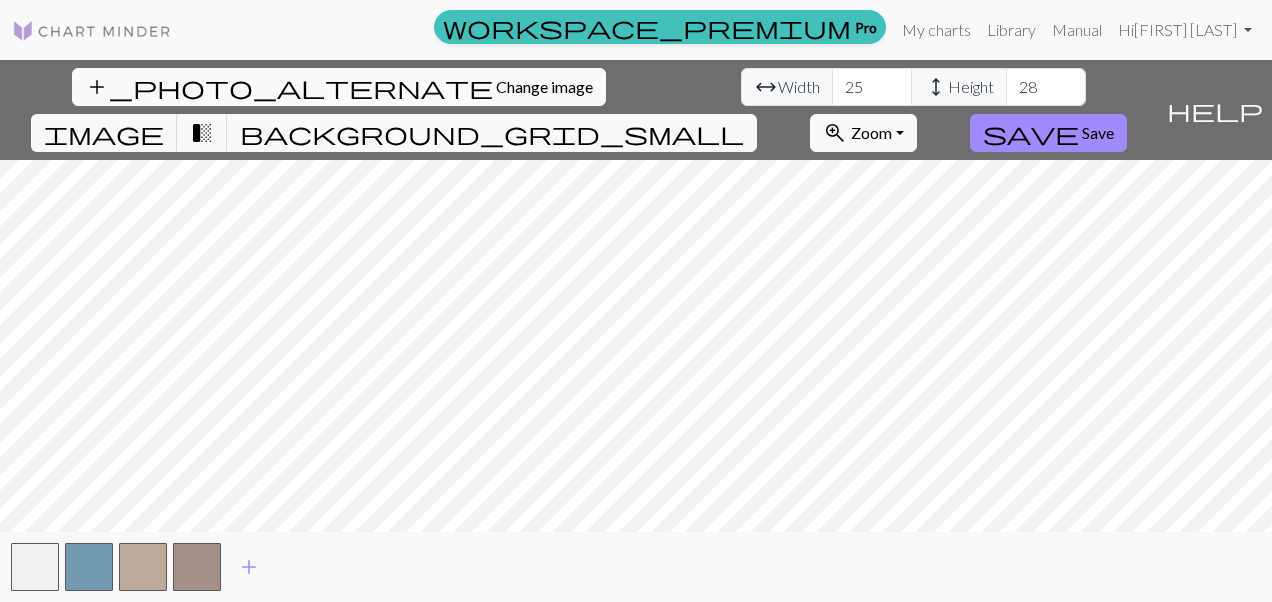click on "add_photo_alternate   Change image" at bounding box center (339, 87) 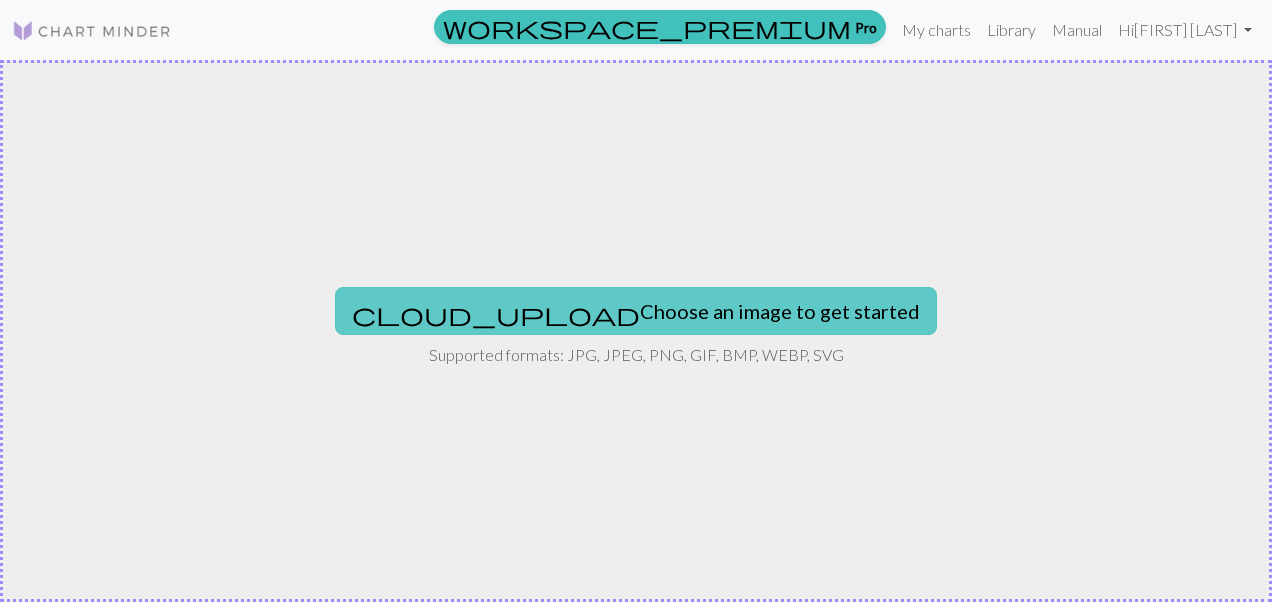 click on "cloud_upload  Choose an image to get started" at bounding box center [636, 311] 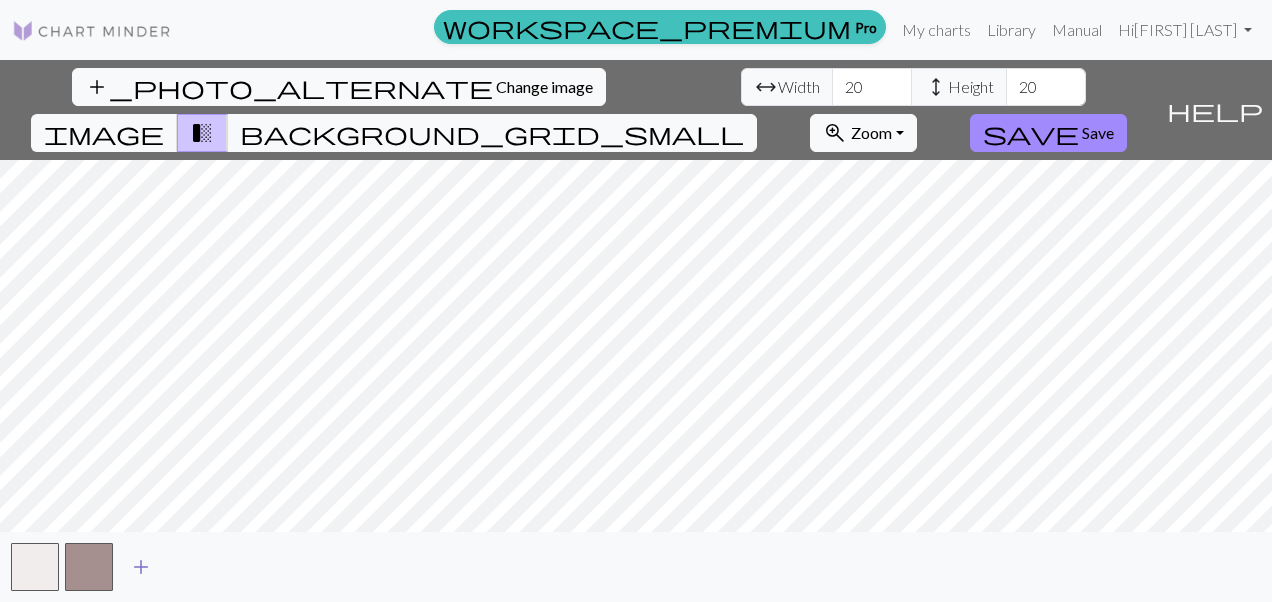 click on "add" at bounding box center (141, 567) 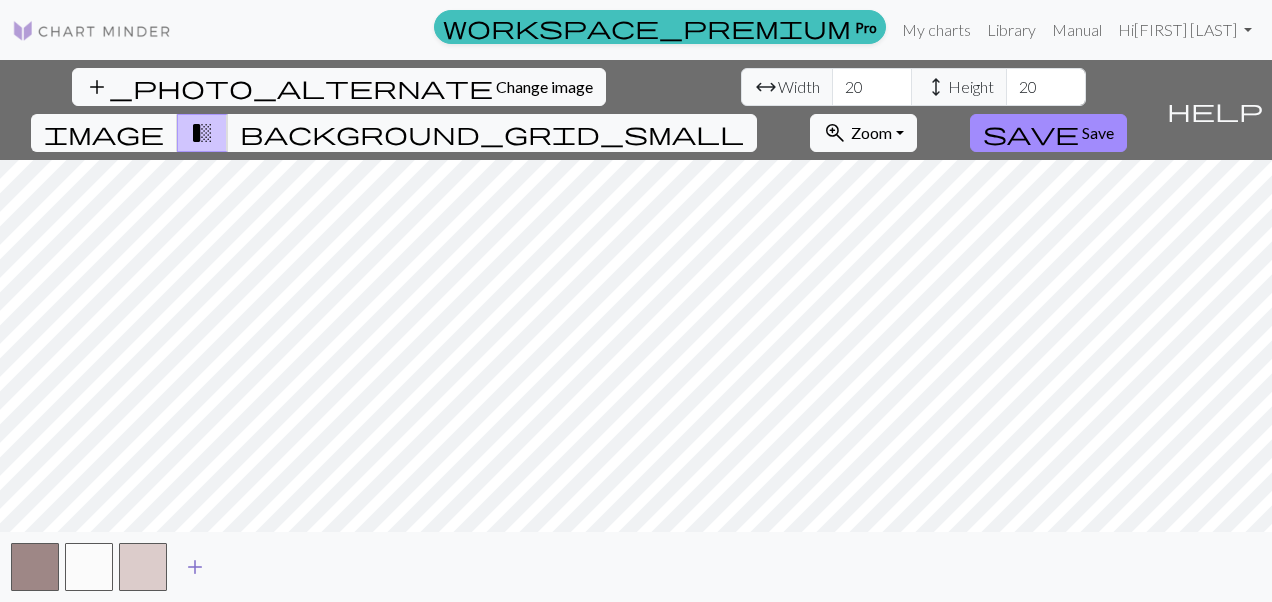 click on "add" at bounding box center (195, 567) 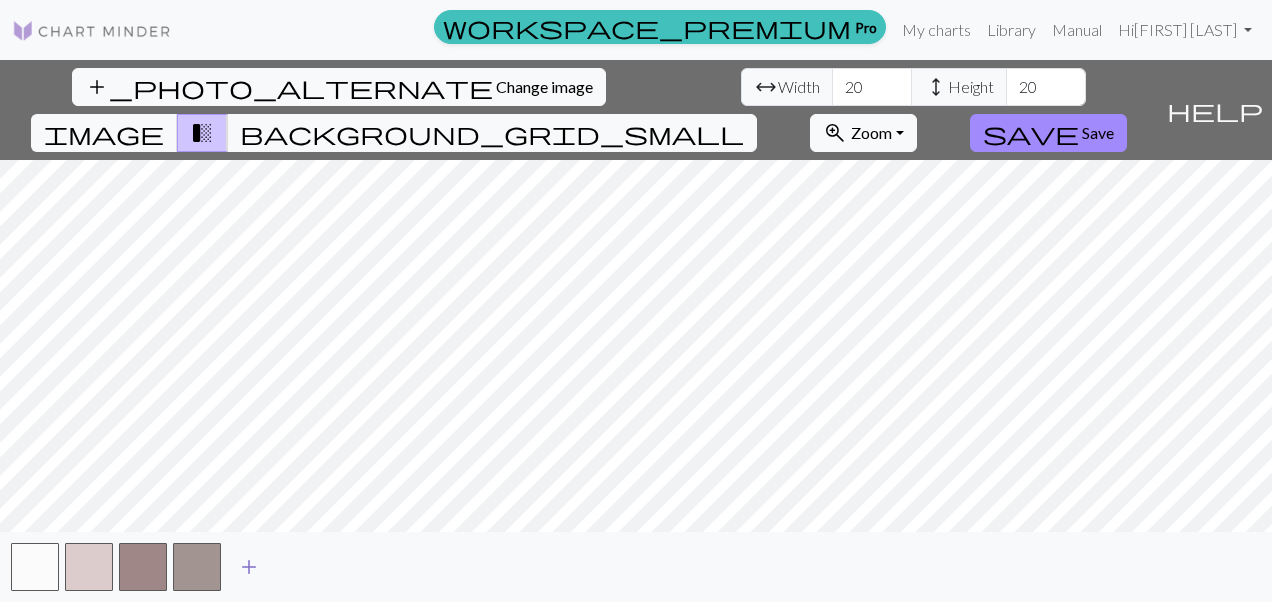 click on "add" at bounding box center (249, 567) 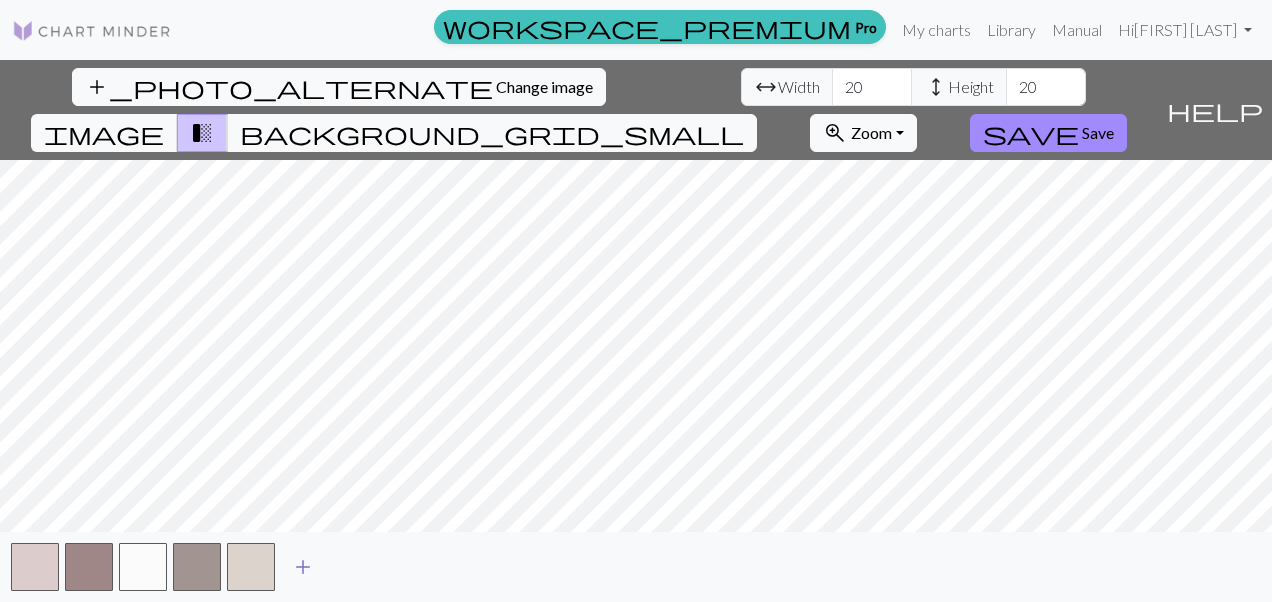 click on "add" at bounding box center (303, 567) 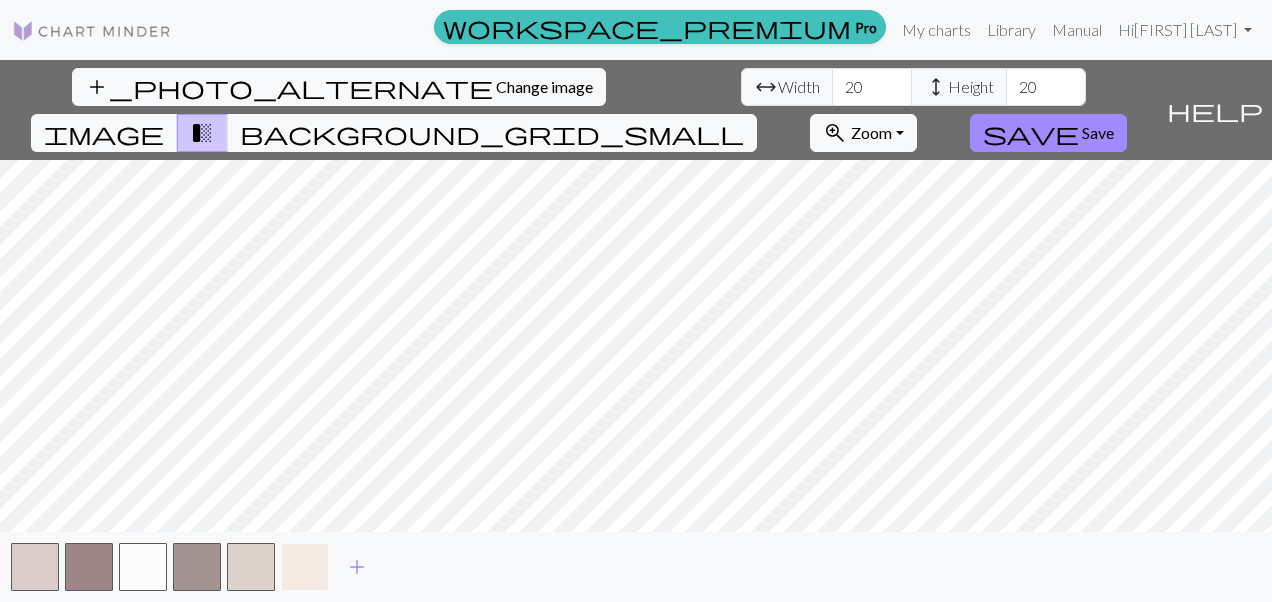 click at bounding box center [305, 567] 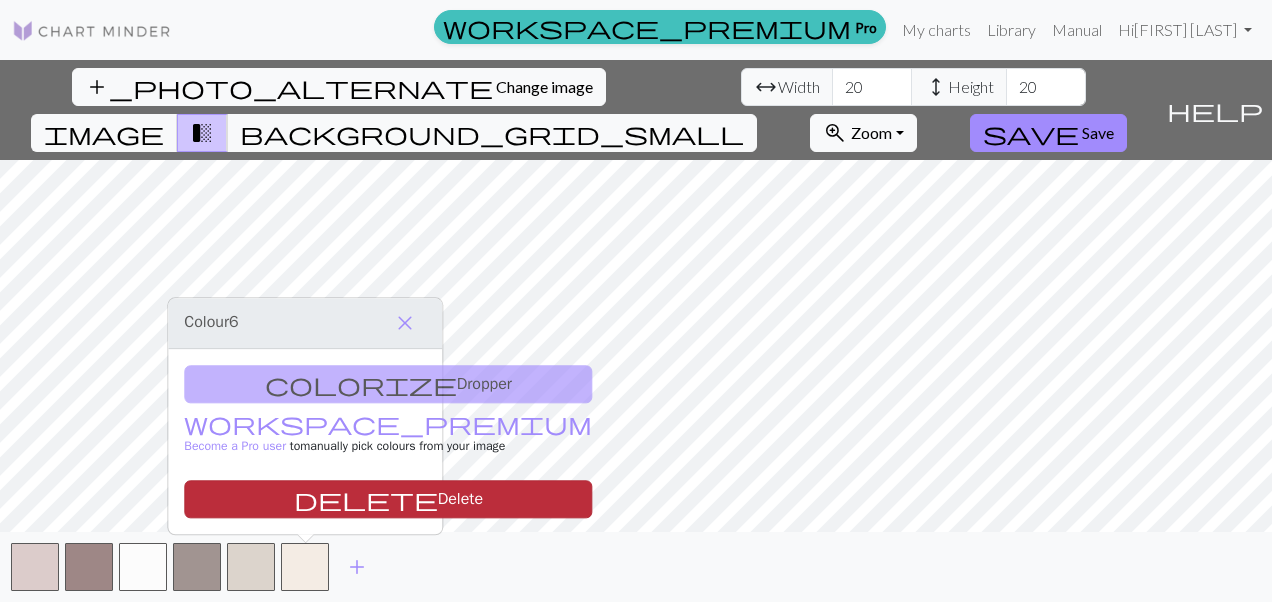 drag, startPoint x: 329, startPoint y: 505, endPoint x: 306, endPoint y: 502, distance: 23.194826 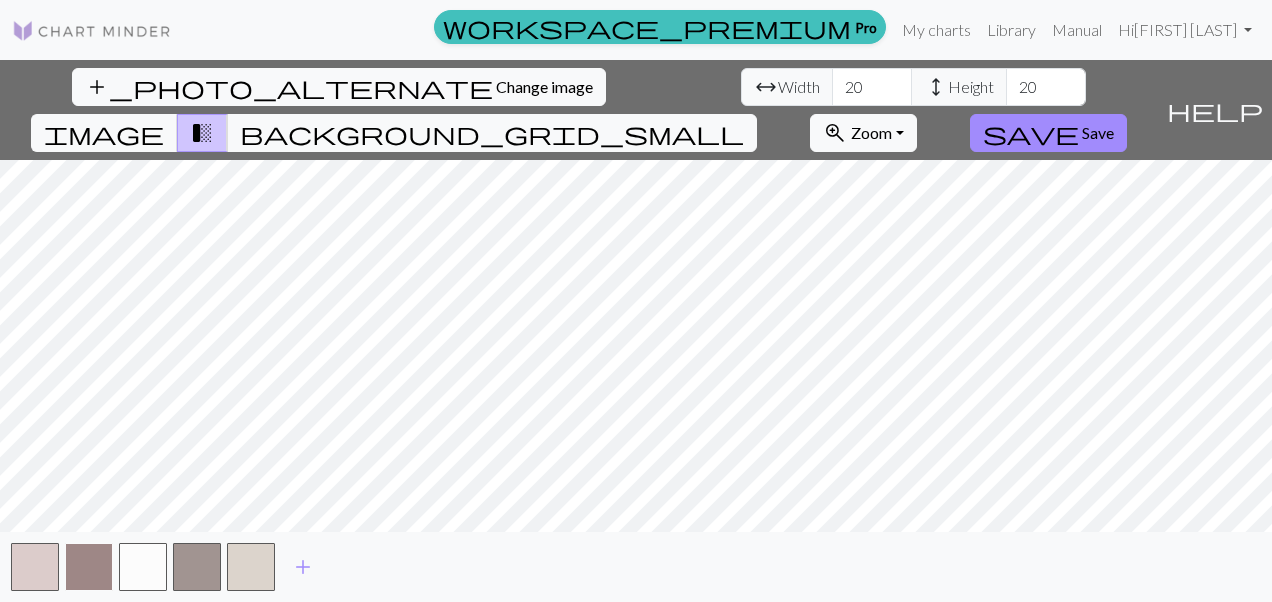 click at bounding box center [89, 567] 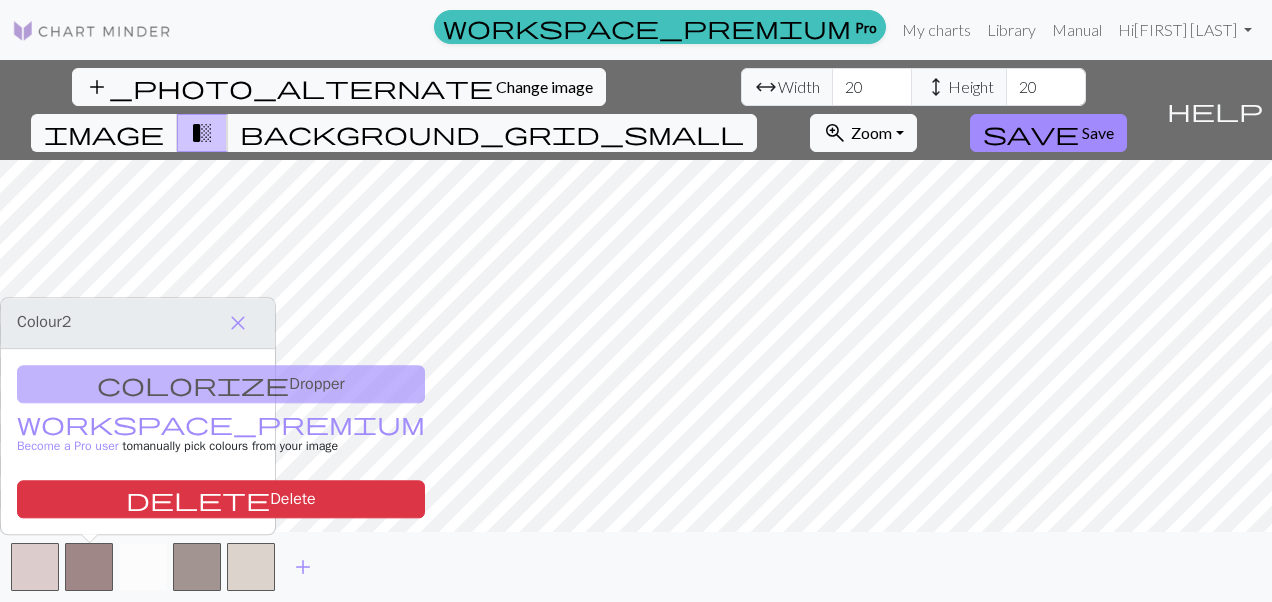 click at bounding box center [143, 567] 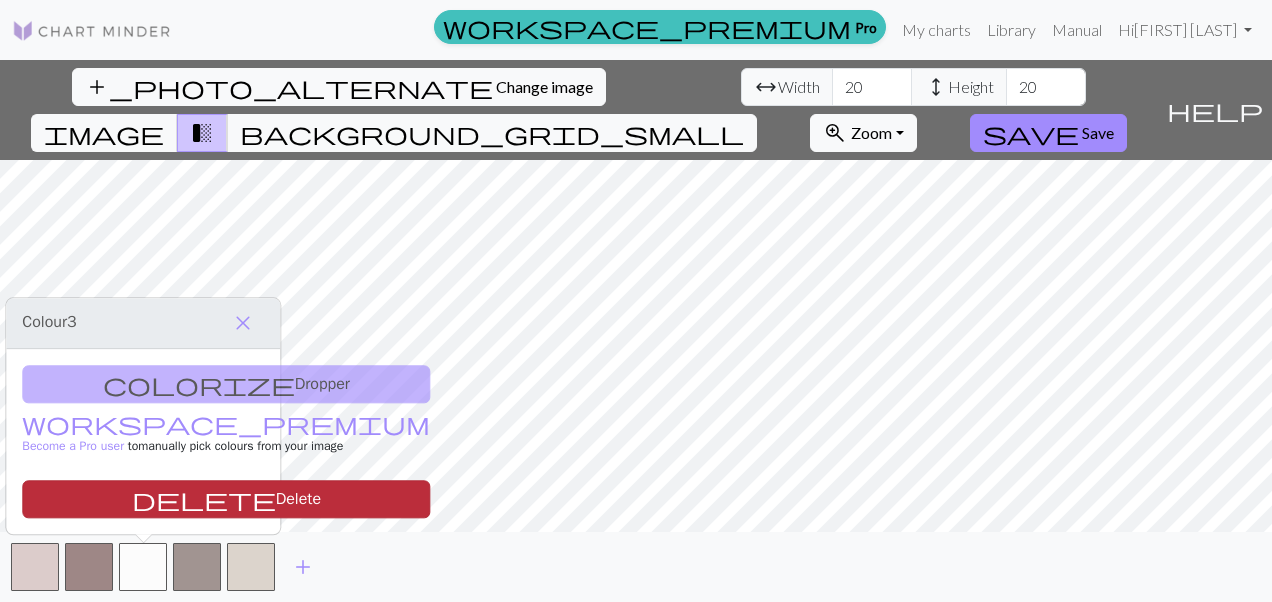 click on "delete Delete" at bounding box center (226, 499) 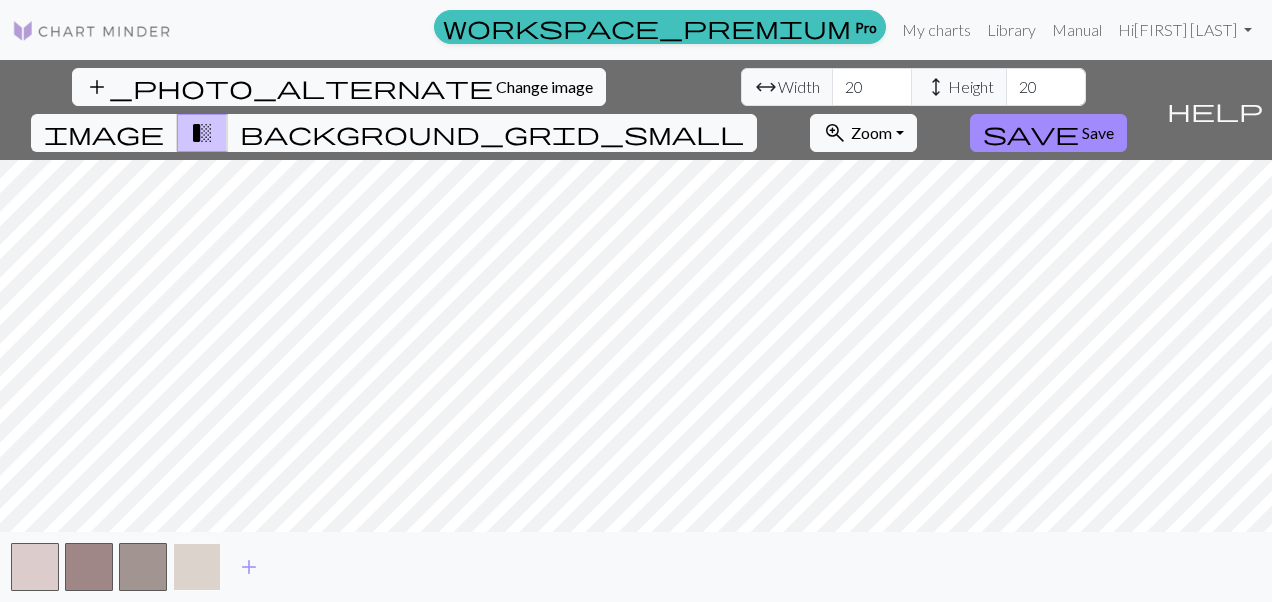 click at bounding box center (197, 567) 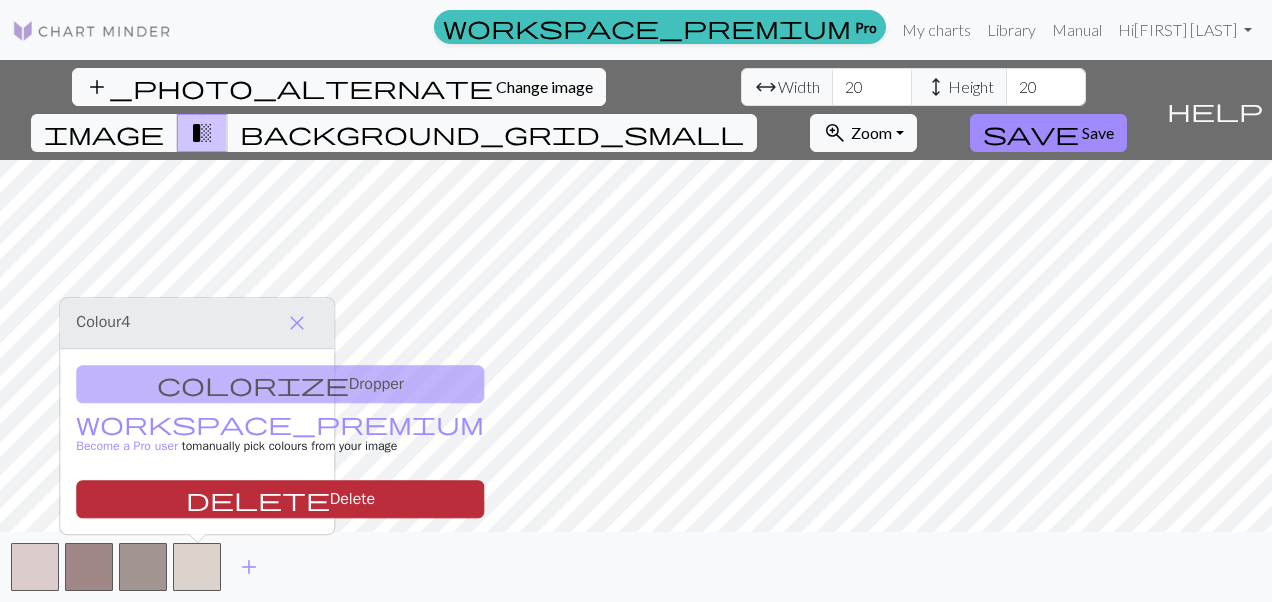 click on "delete Delete" at bounding box center (280, 499) 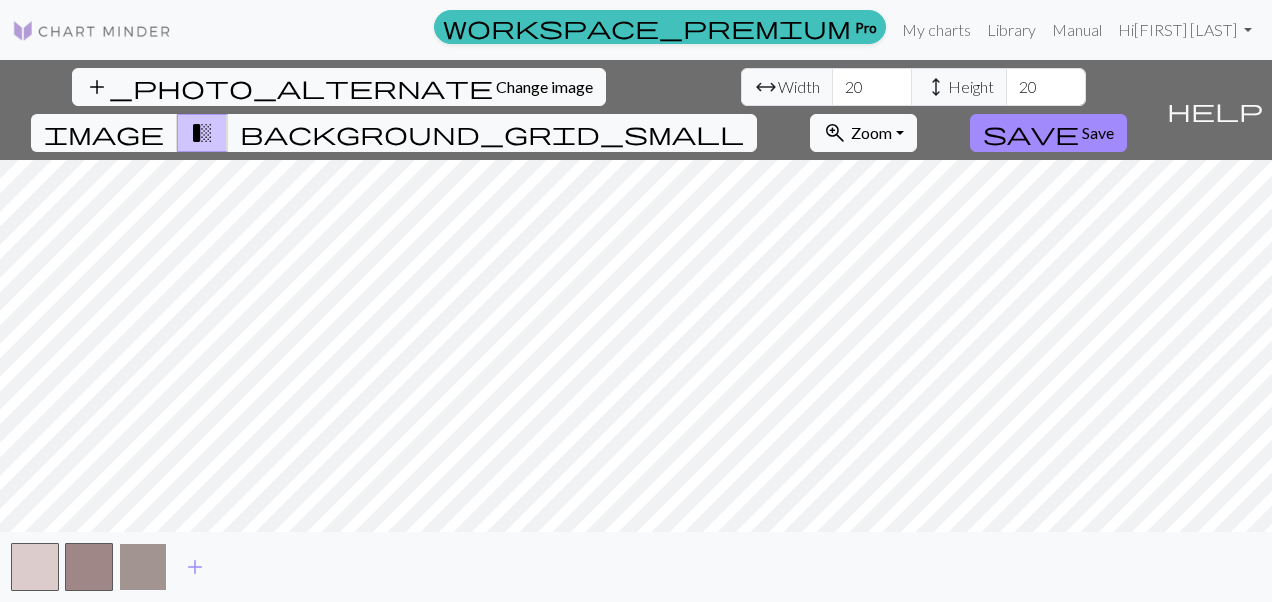 click at bounding box center [143, 567] 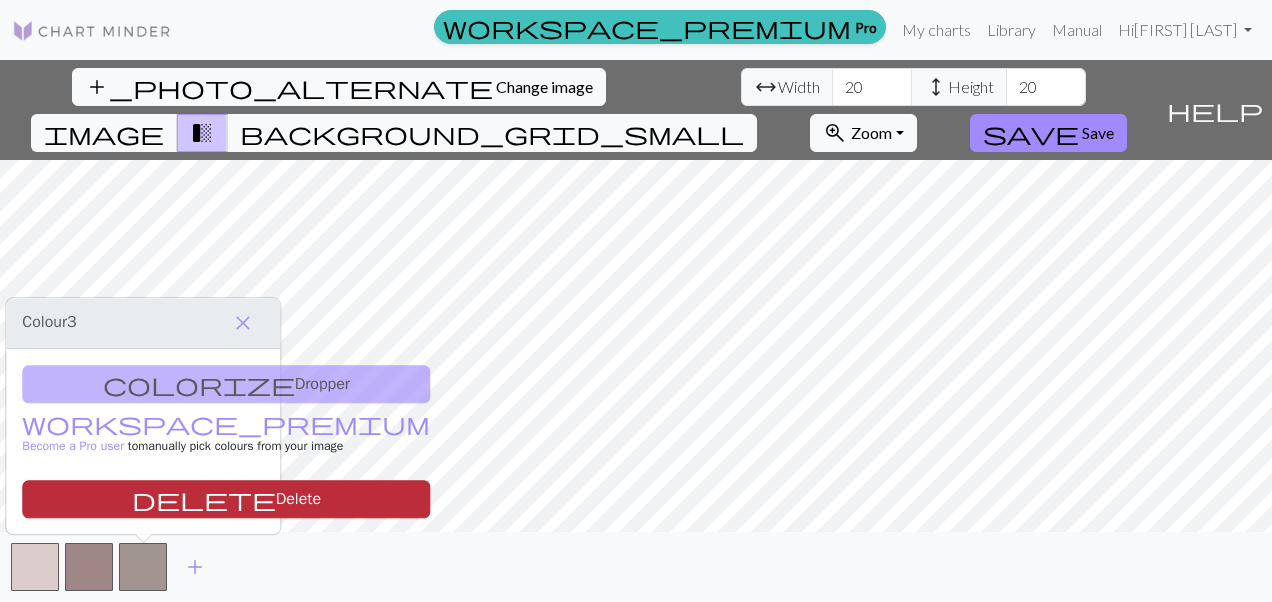 click on "delete Delete" at bounding box center (226, 499) 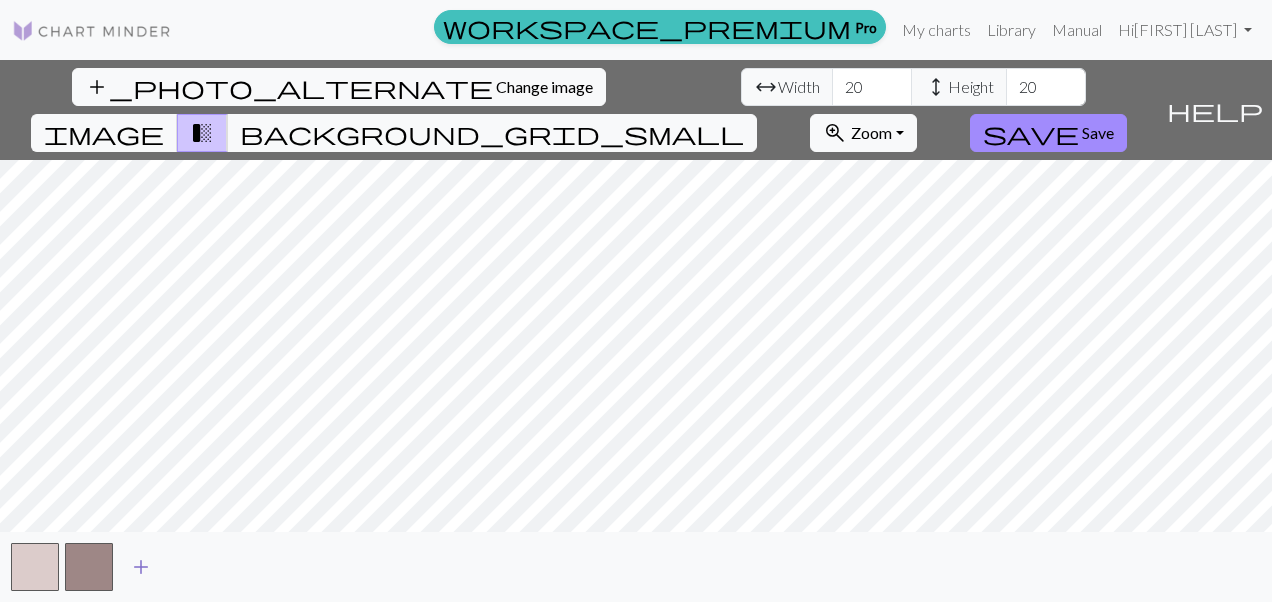 click on "add" at bounding box center [141, 567] 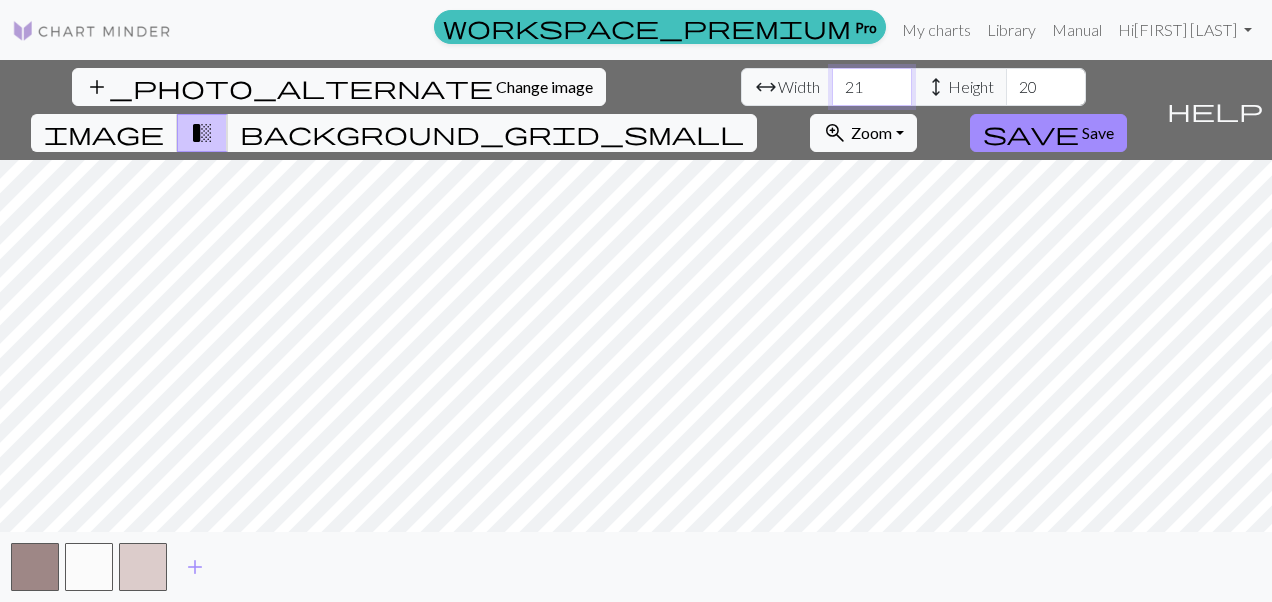 click on "21" at bounding box center (872, 87) 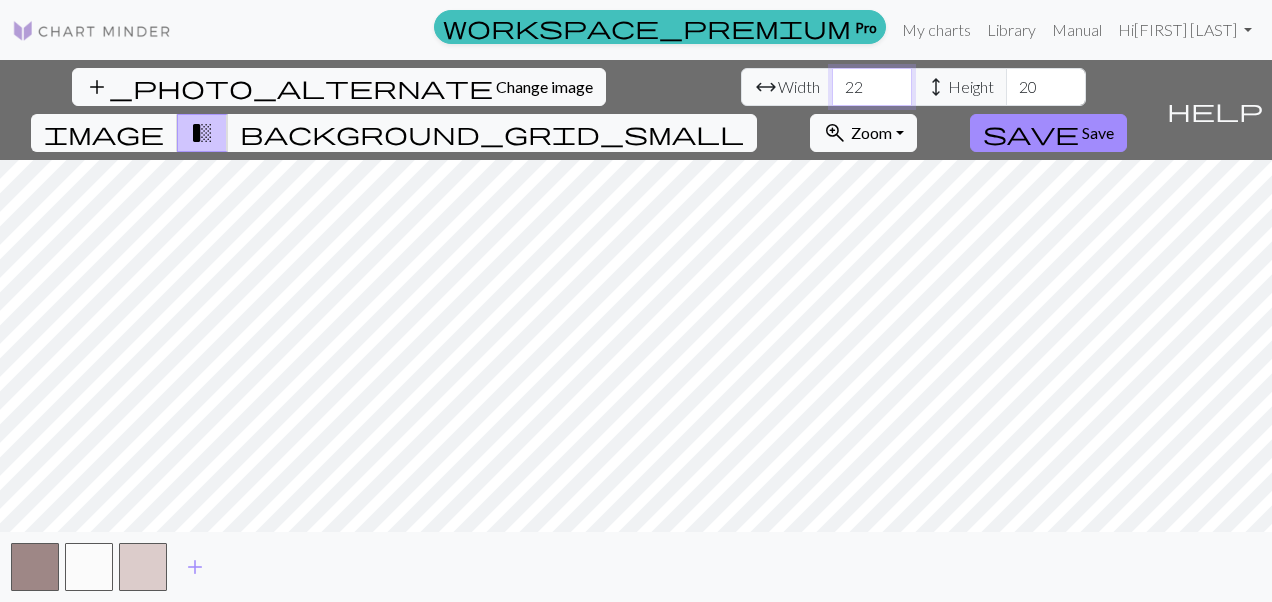 click on "22" at bounding box center [872, 87] 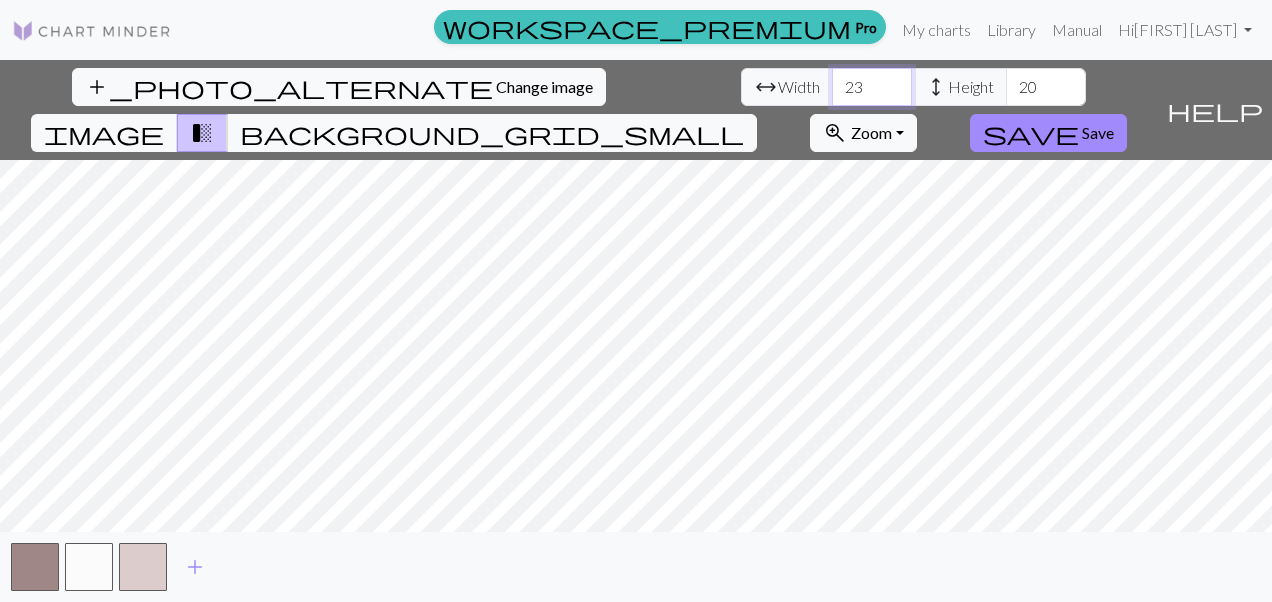 click on "23" at bounding box center (872, 87) 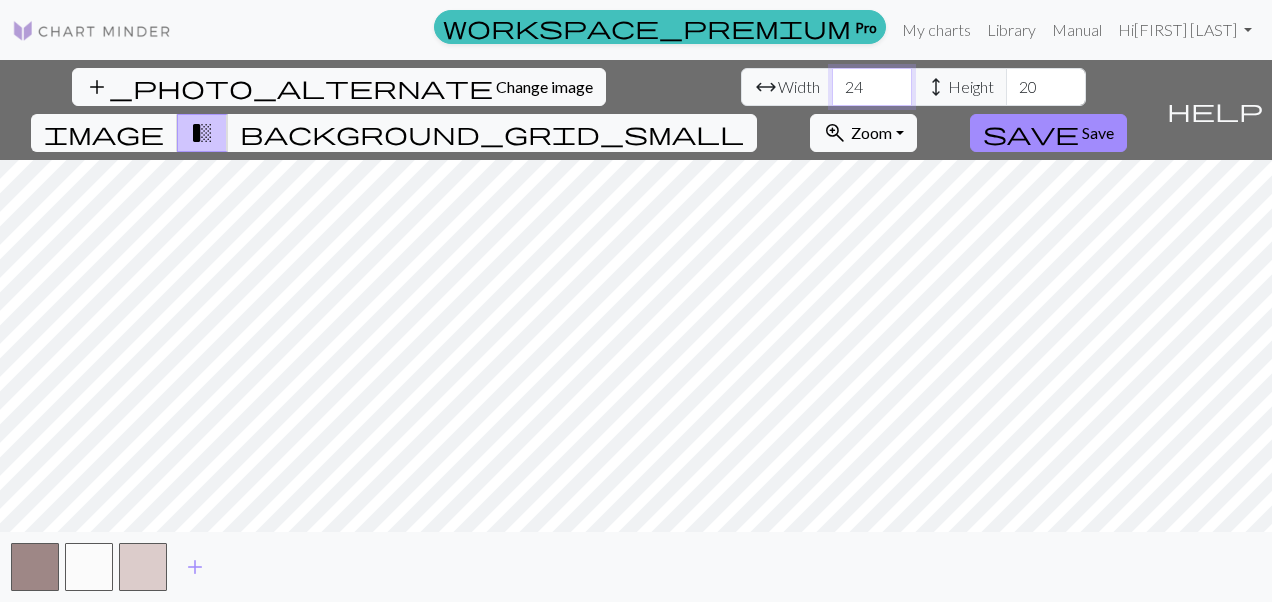click on "24" at bounding box center (872, 87) 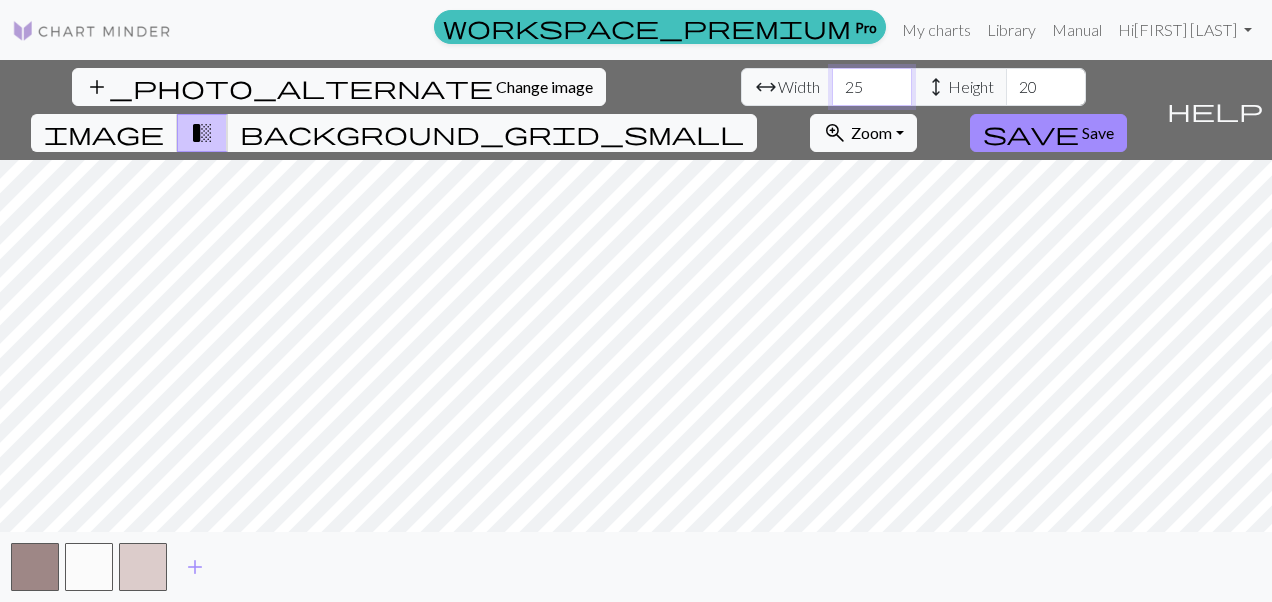 click on "25" at bounding box center [872, 87] 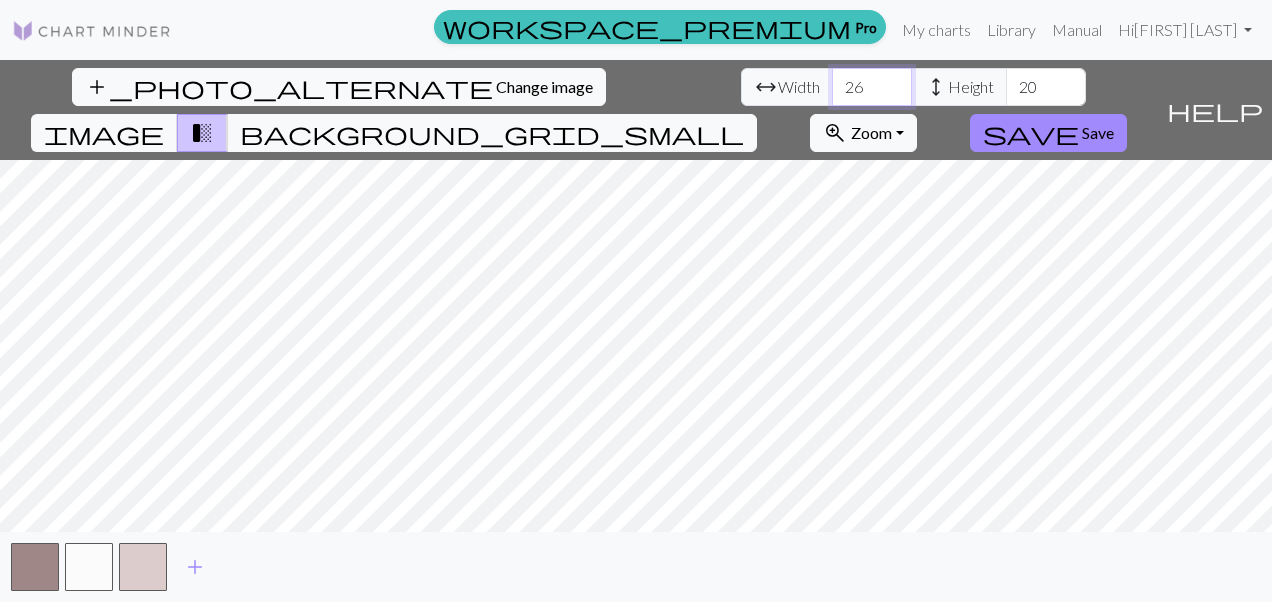 click on "26" at bounding box center (872, 87) 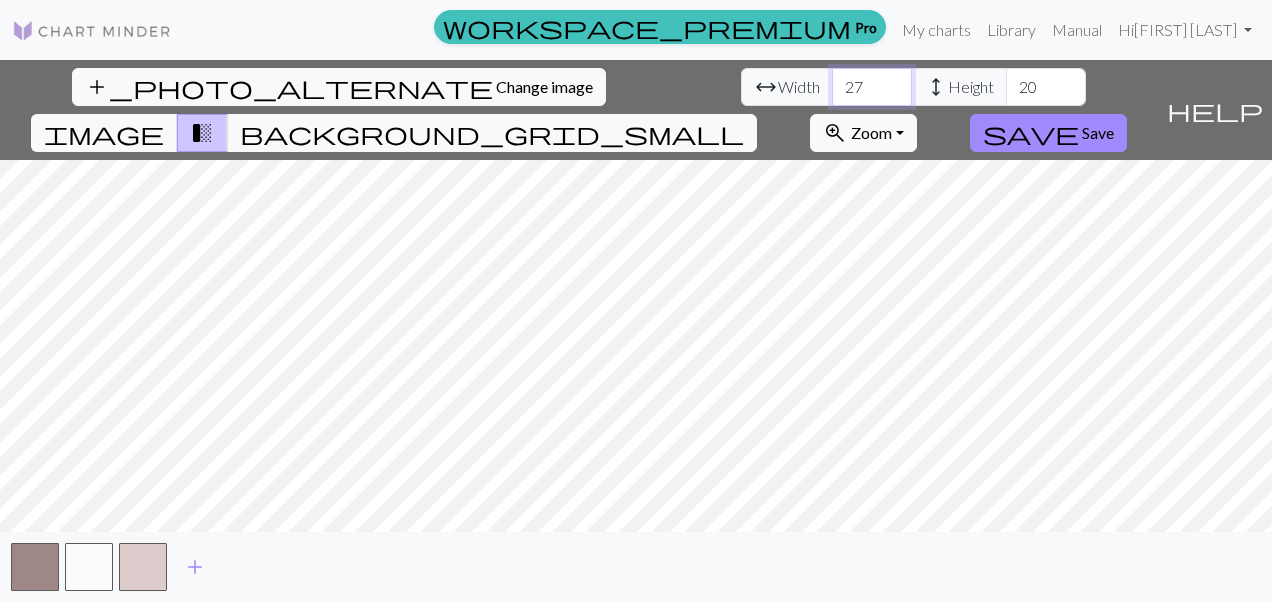 click on "27" at bounding box center [872, 87] 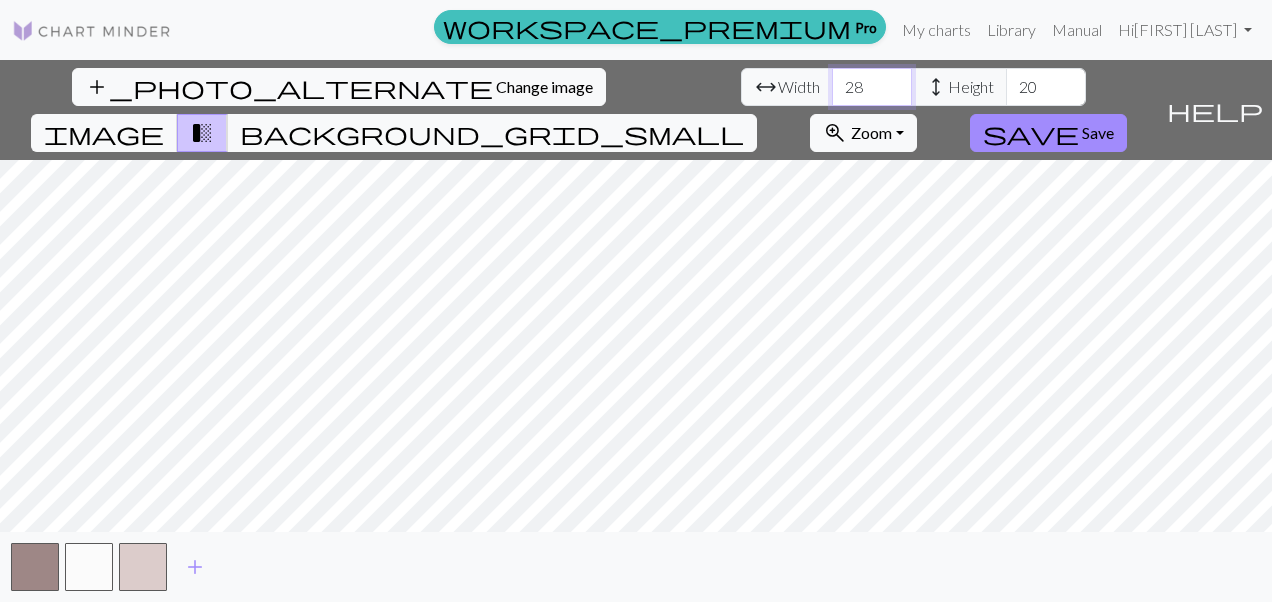 click on "28" at bounding box center [872, 87] 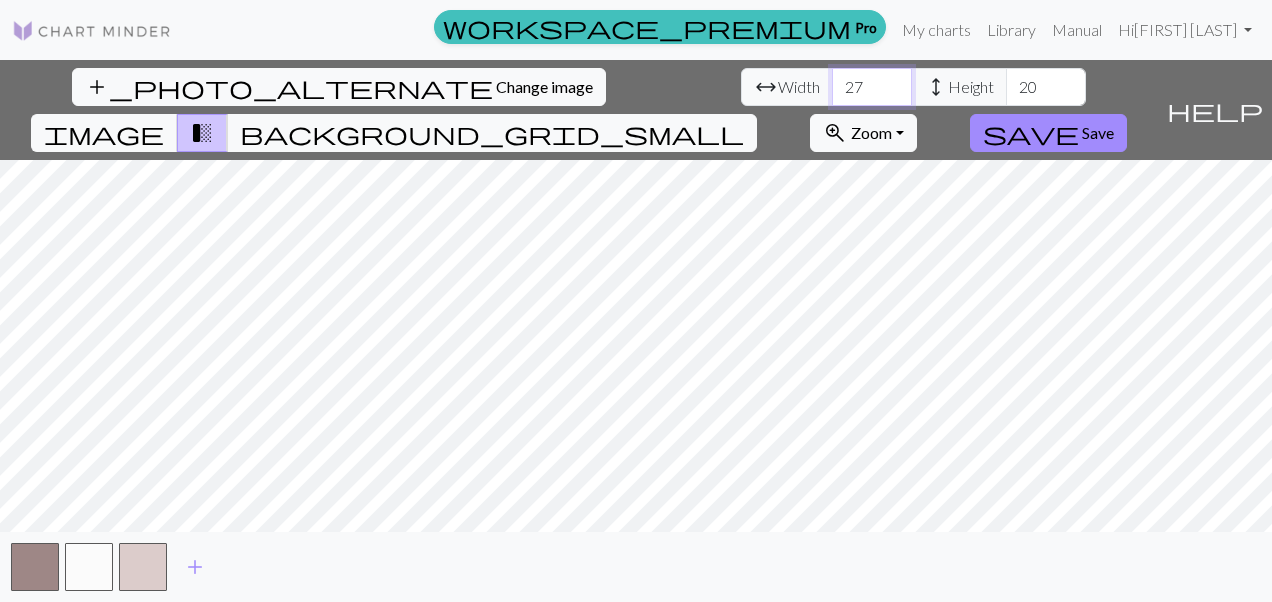 click on "27" at bounding box center (872, 87) 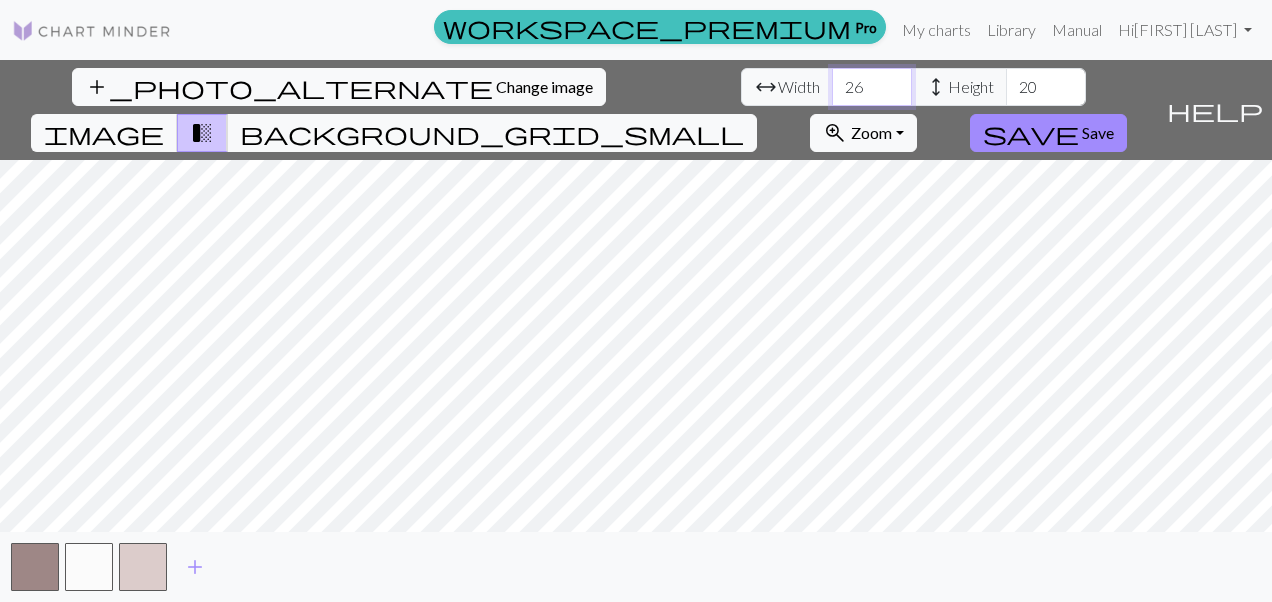 click on "26" at bounding box center [872, 87] 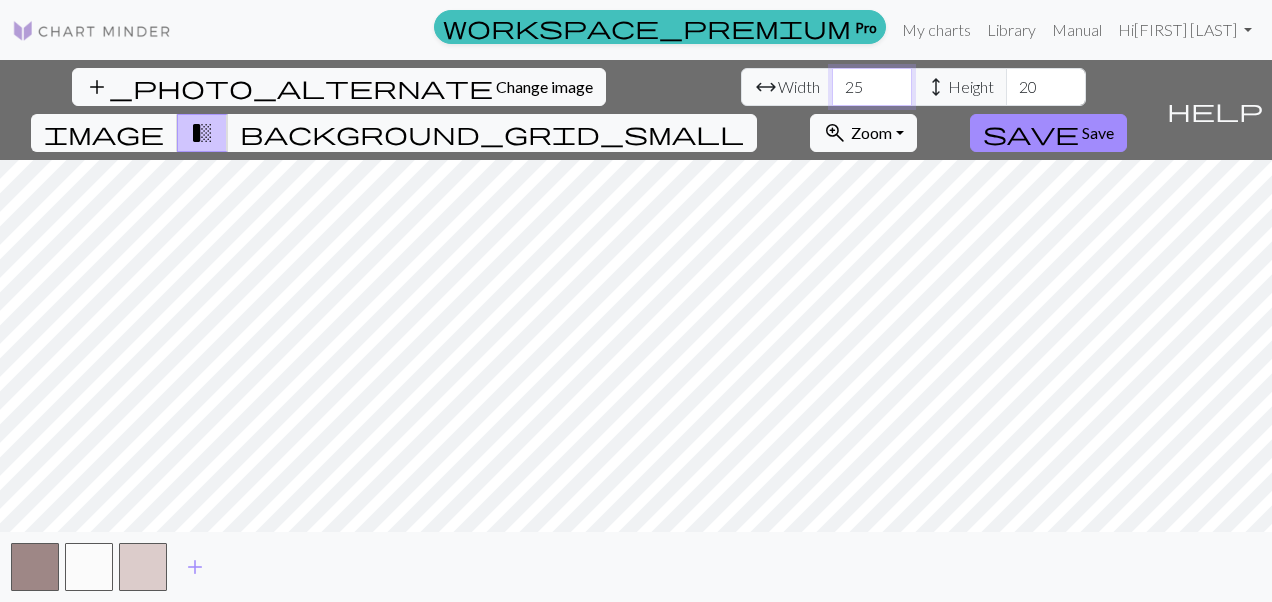 click on "25" at bounding box center (872, 87) 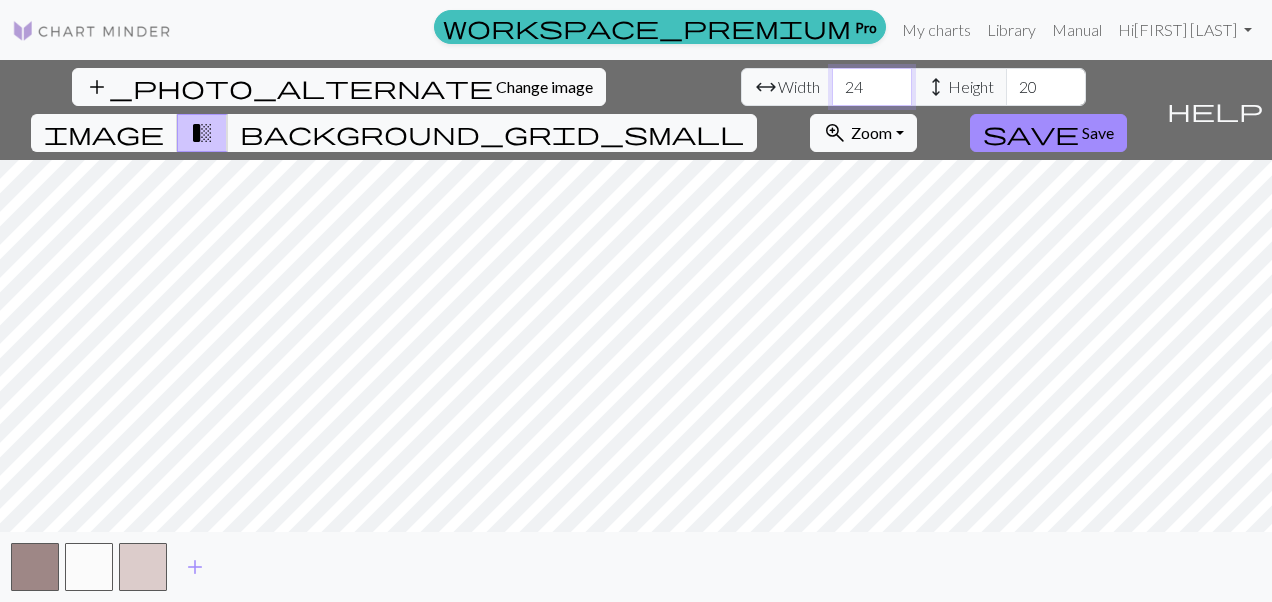 click on "24" at bounding box center [872, 87] 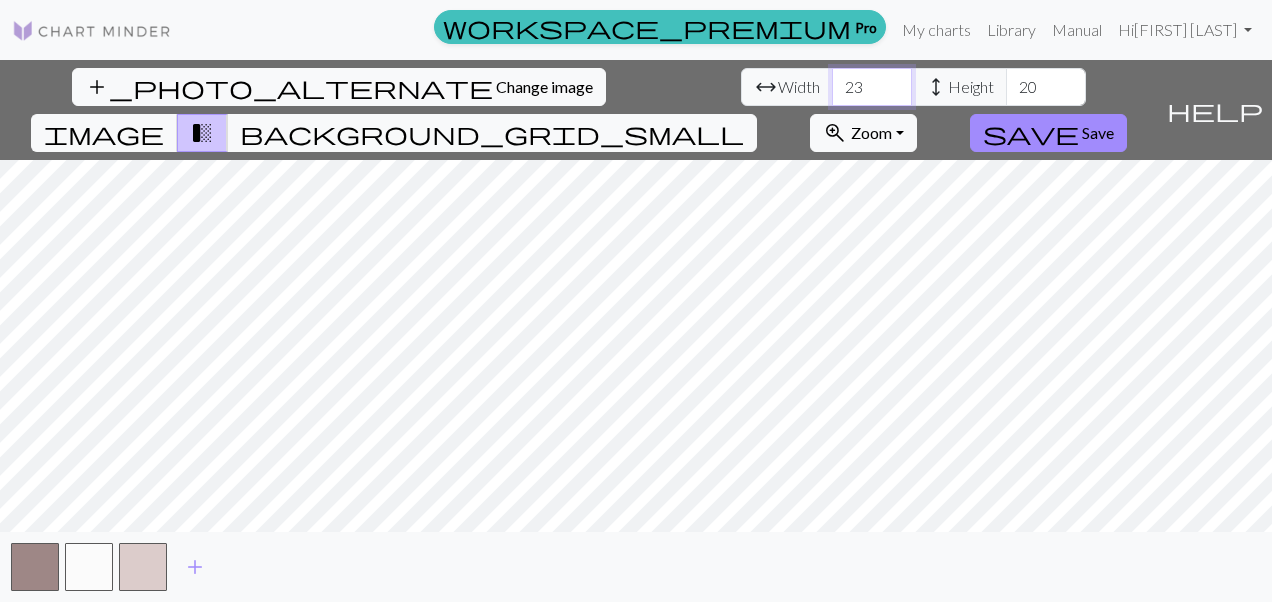 click on "23" at bounding box center (872, 87) 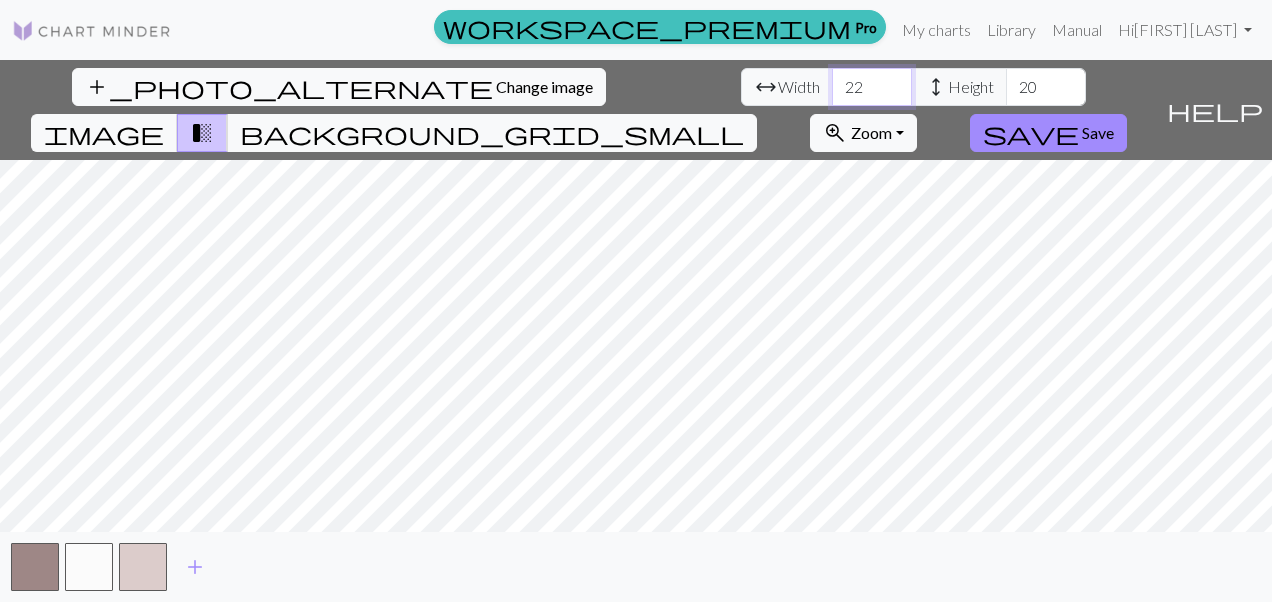 click on "22" at bounding box center (872, 87) 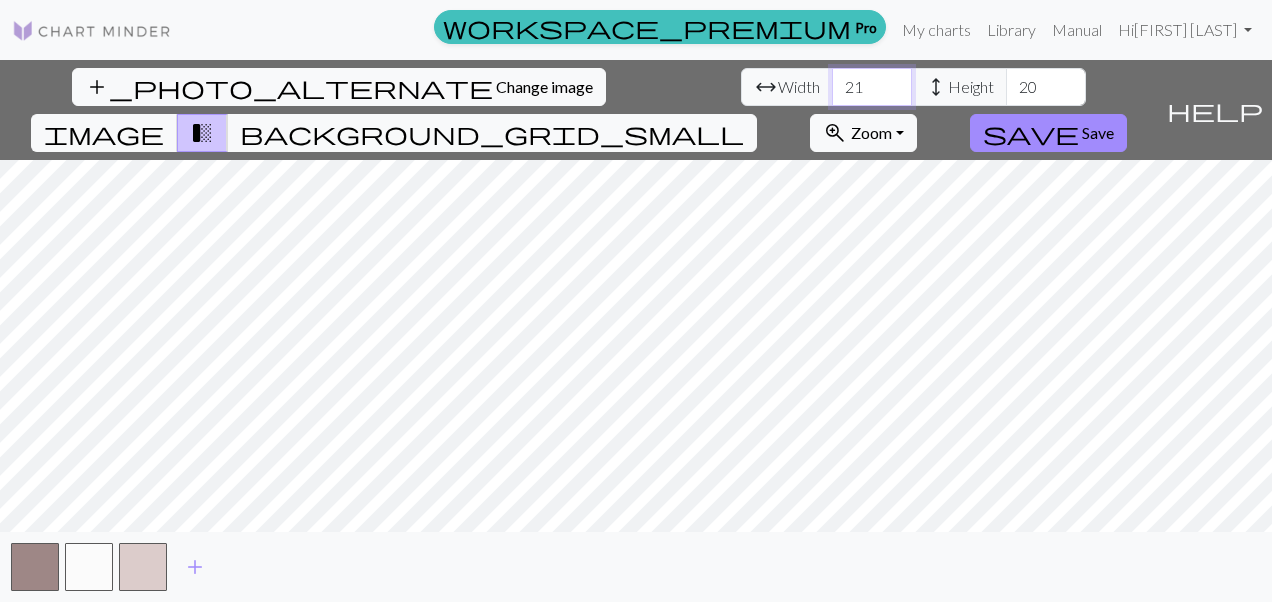 click on "21" at bounding box center [872, 87] 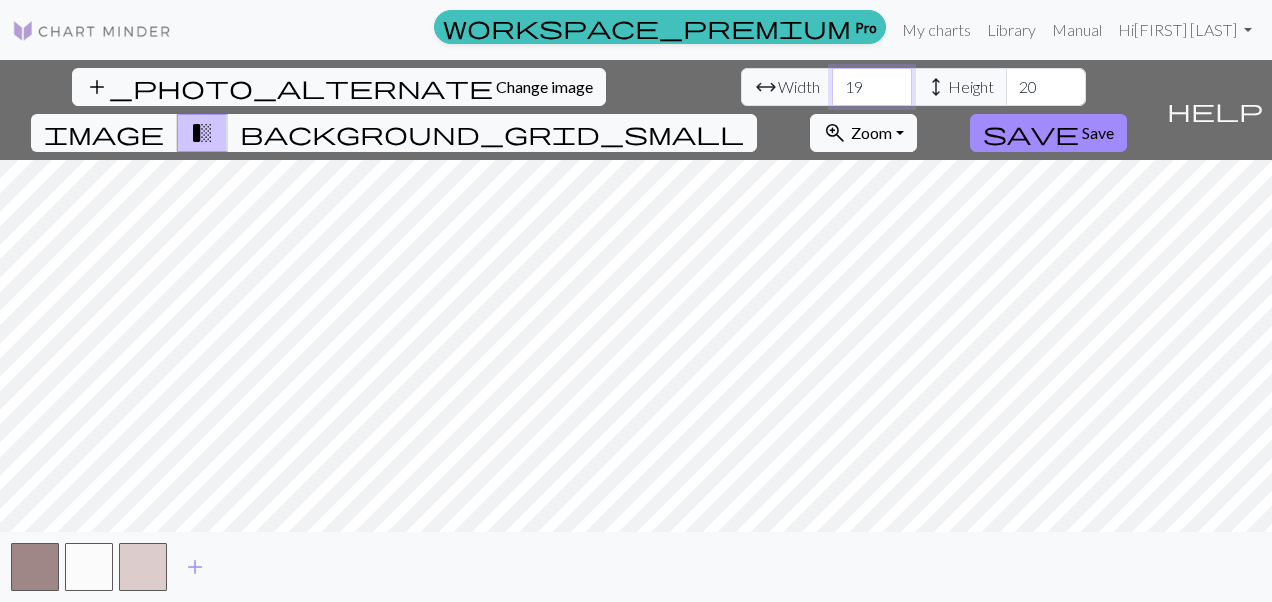 click on "19" at bounding box center [872, 87] 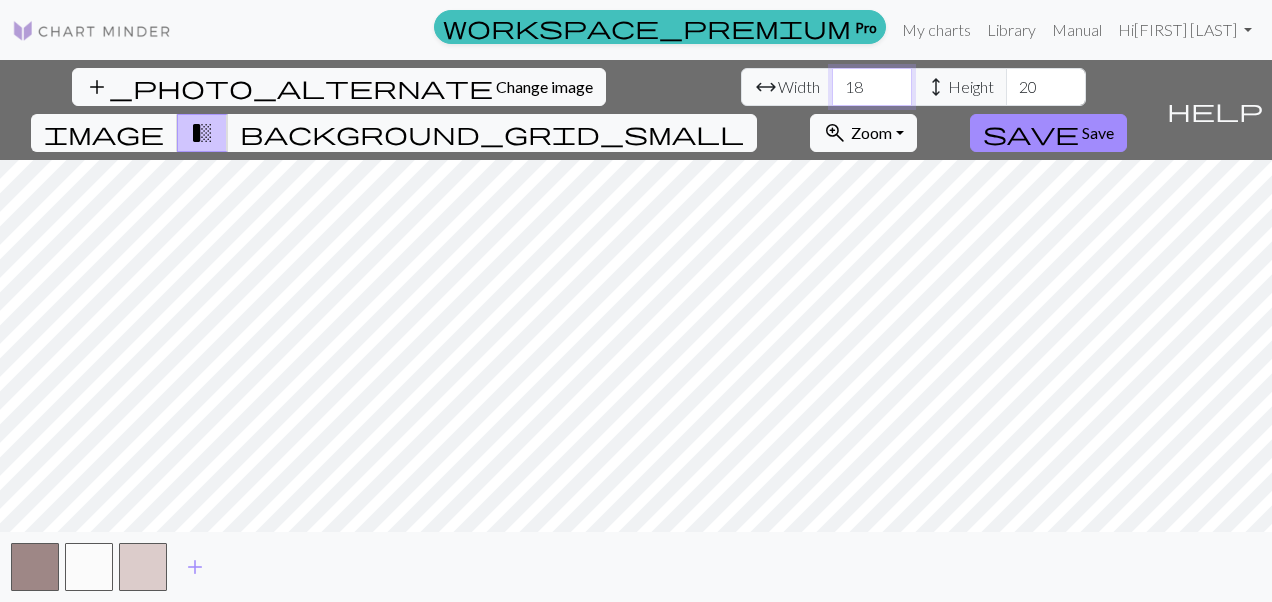 type on "18" 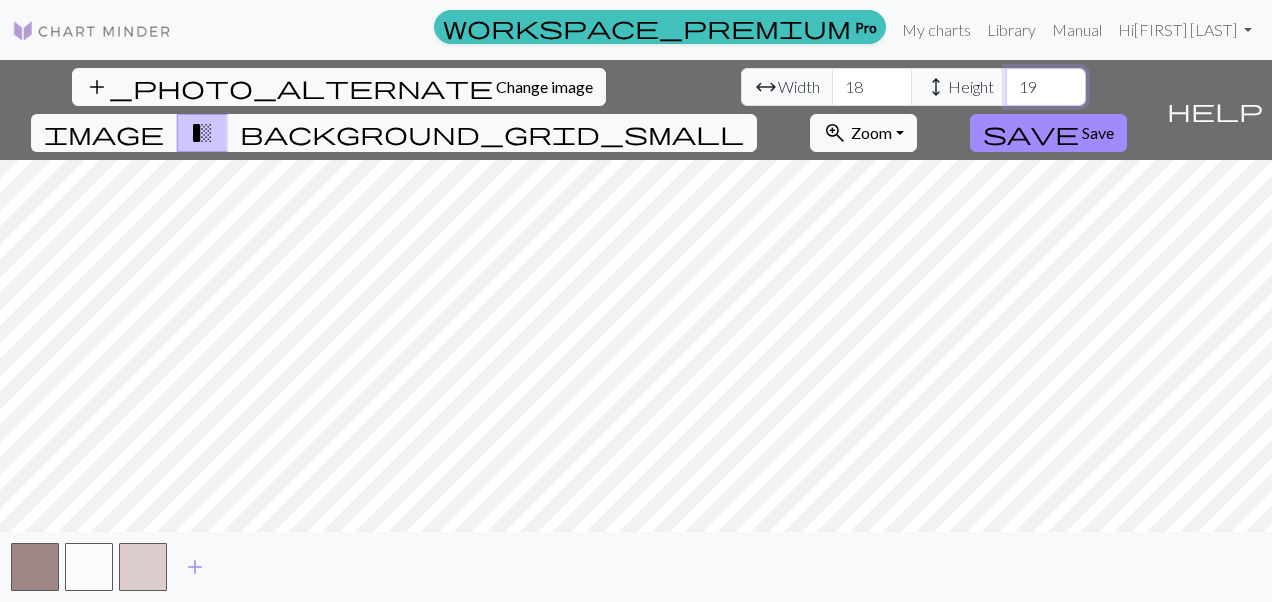 click on "19" at bounding box center [1046, 87] 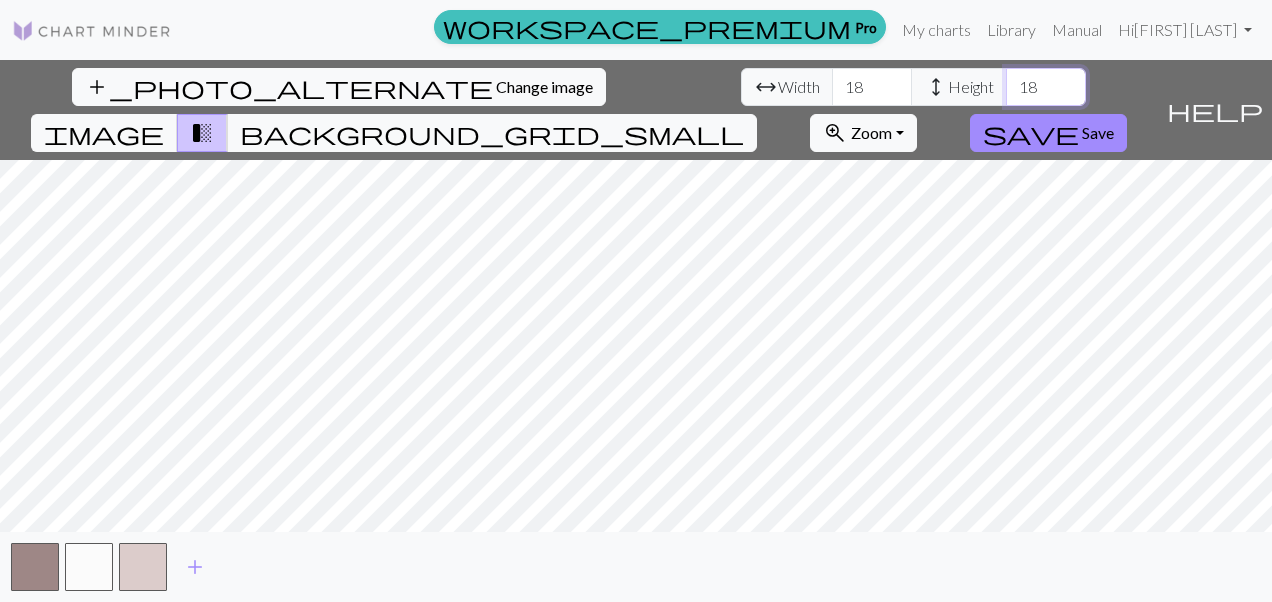 click on "18" at bounding box center [1046, 87] 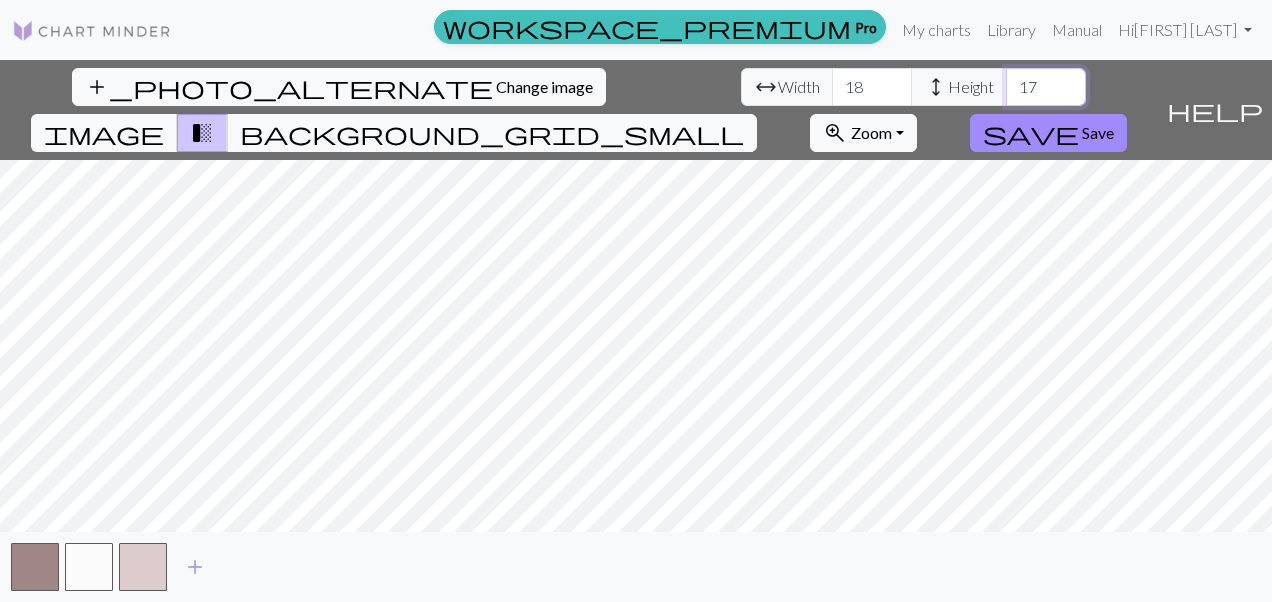 click on "17" at bounding box center [1046, 87] 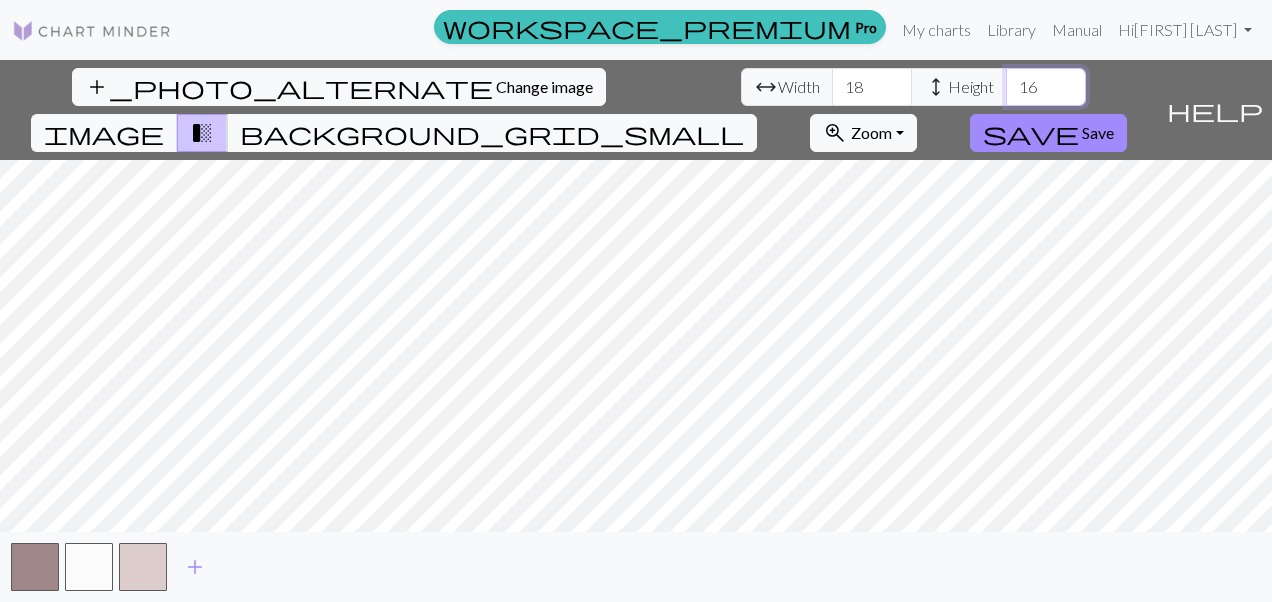 click on "16" at bounding box center (1046, 87) 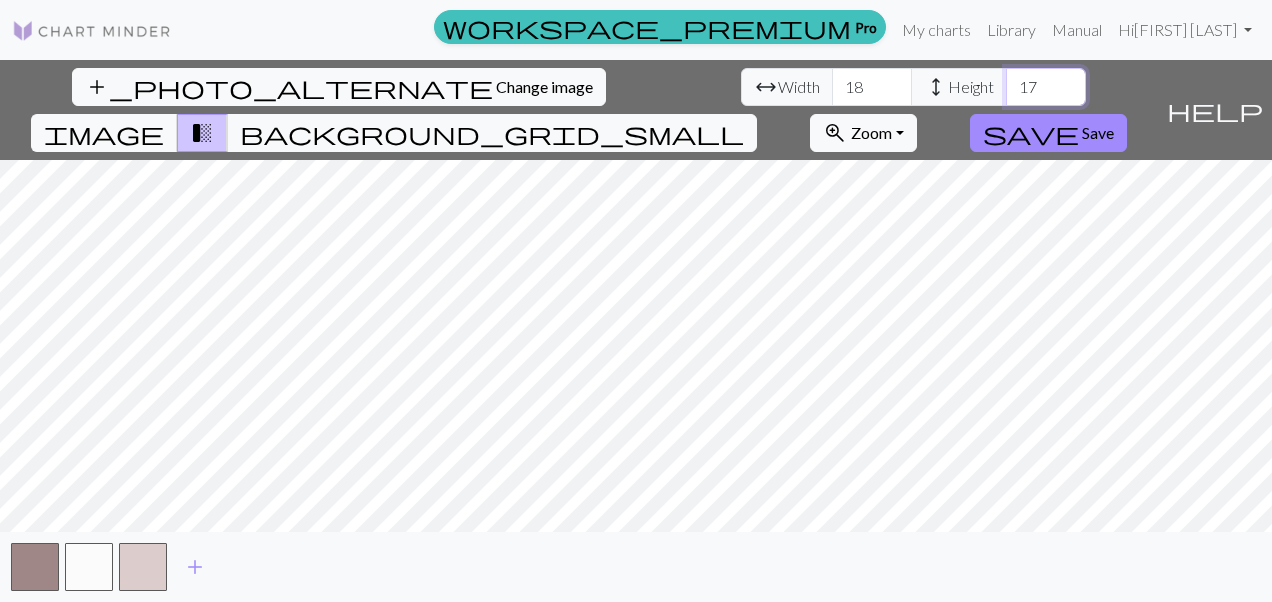 click on "17" at bounding box center [1046, 87] 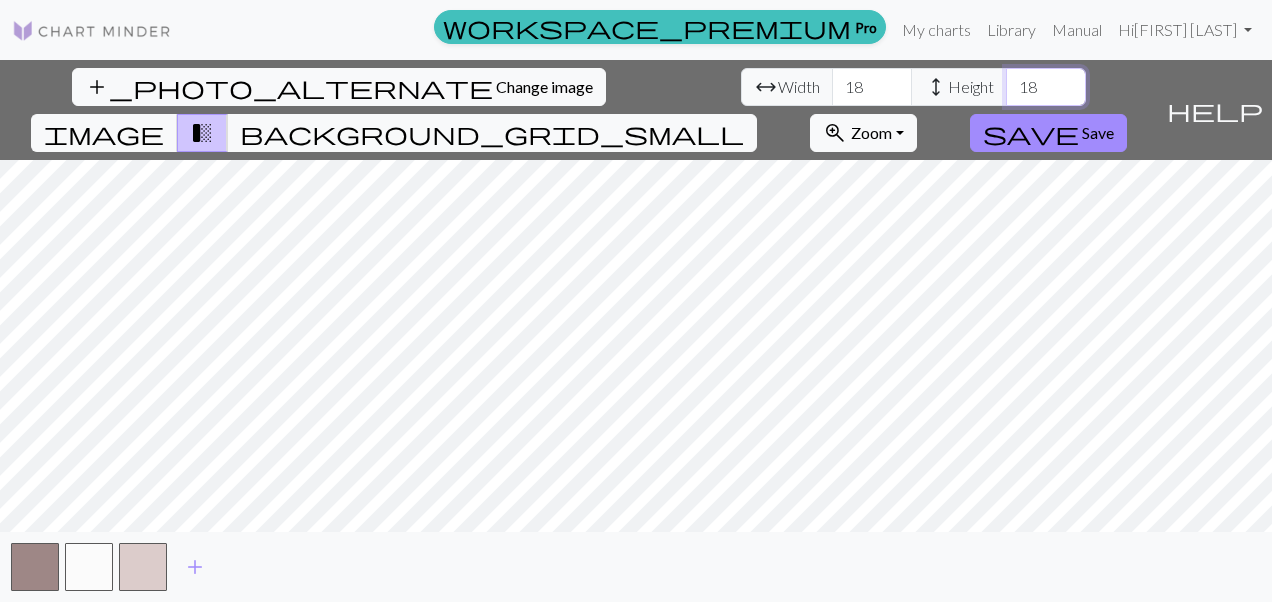 click on "18" at bounding box center [1046, 87] 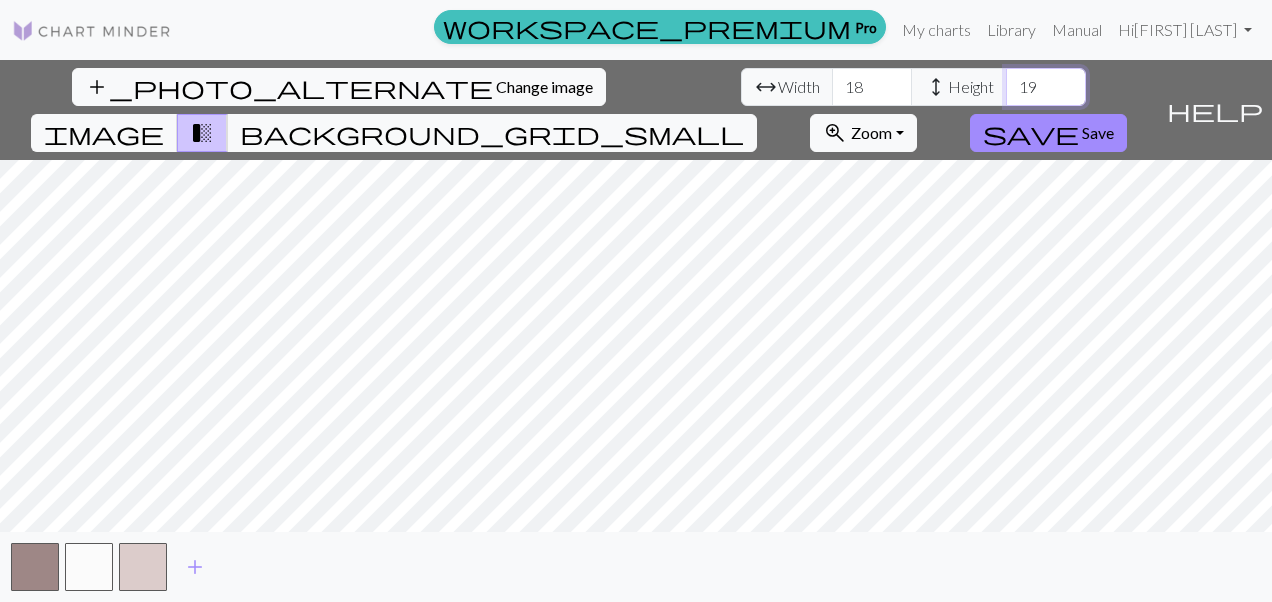 click on "19" at bounding box center [1046, 87] 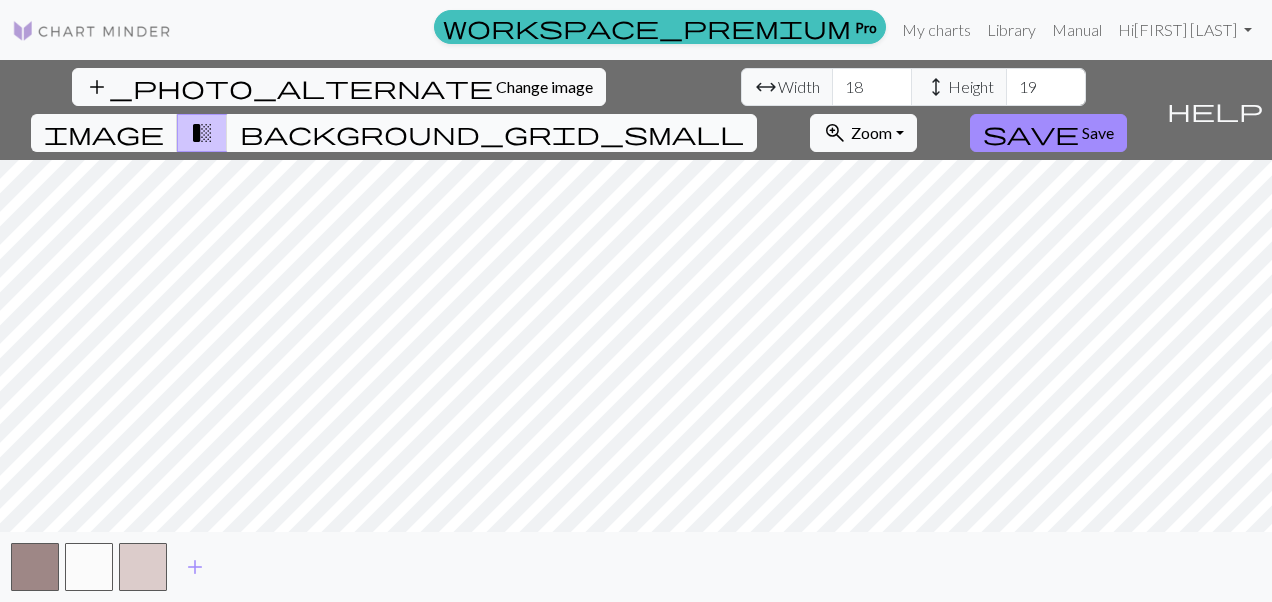 click on "background_grid_small" at bounding box center [492, 133] 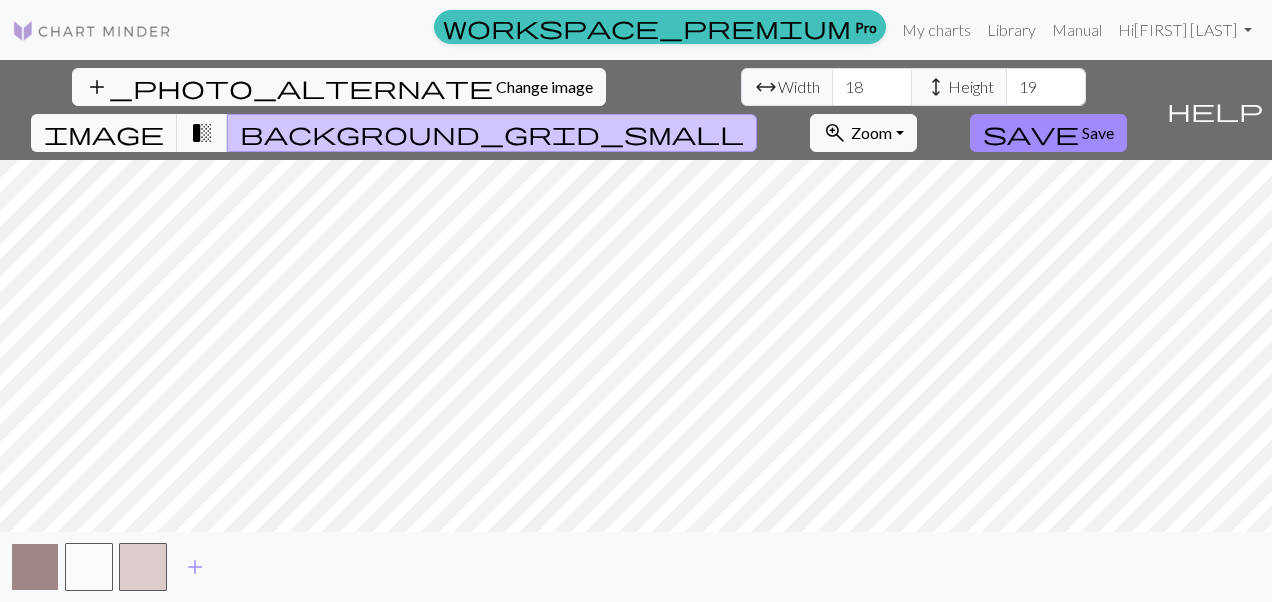 click on "add_photo_alternate   Change image arrow_range   Width 18 height   Height 19 image transition_fade background_grid_small zoom_in Zoom Zoom Fit all Fit width Fit height 50% 100% 150% 200% save   Save help Show me around add" at bounding box center [636, 331] 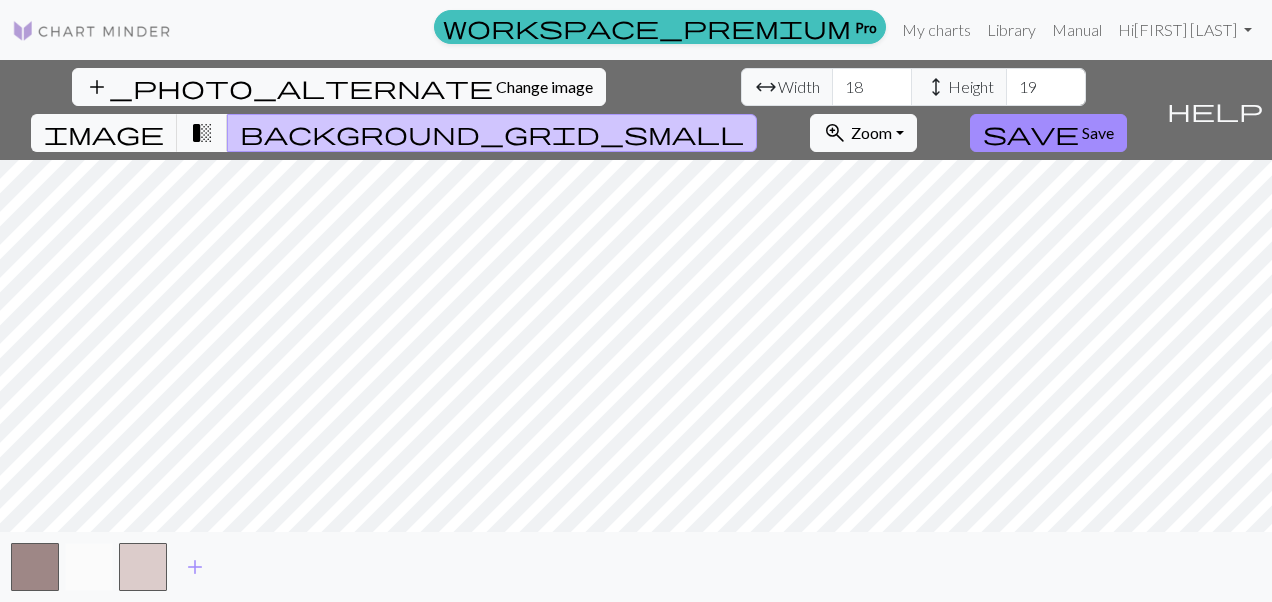 click at bounding box center [89, 567] 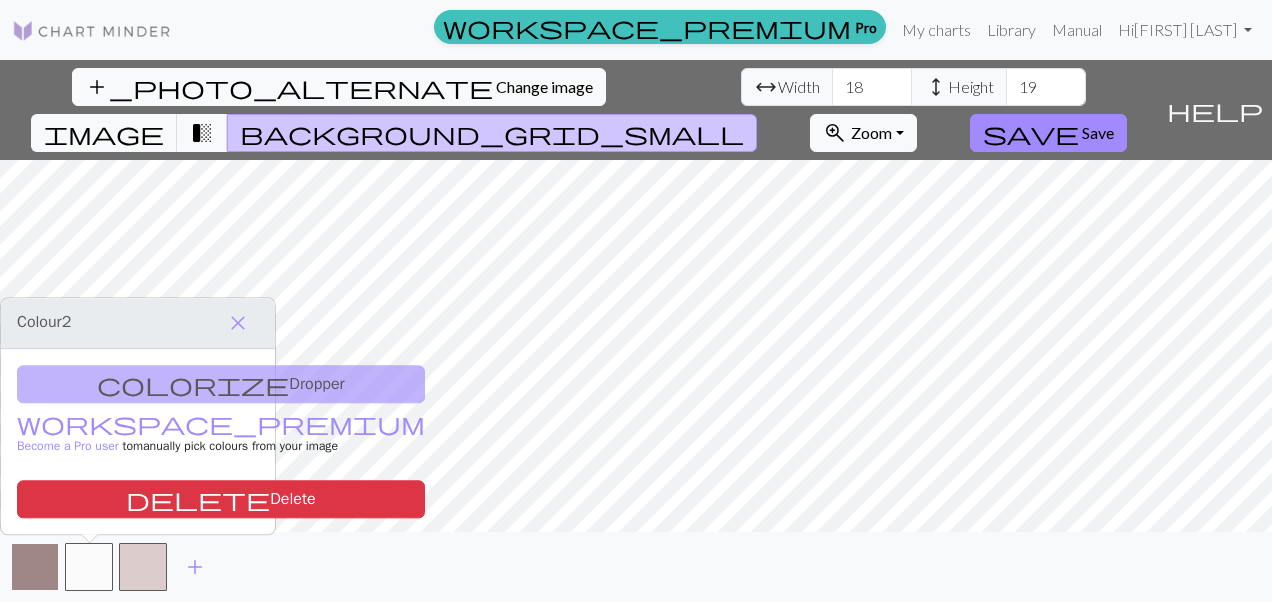 click at bounding box center (35, 567) 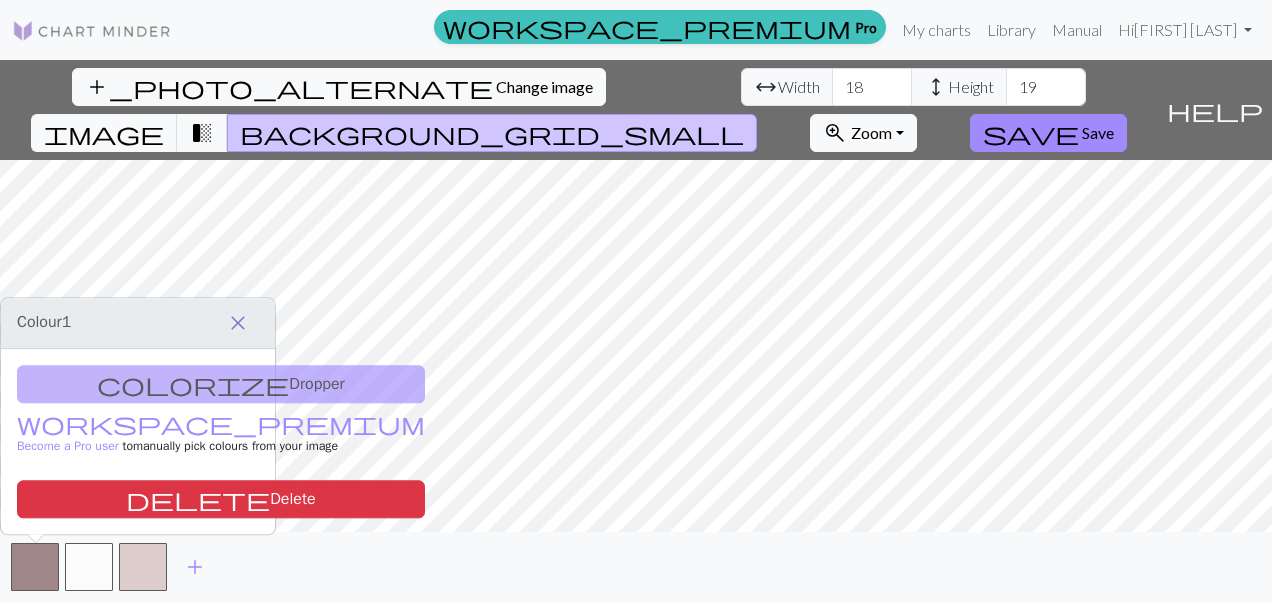 click on "close" at bounding box center [238, 323] 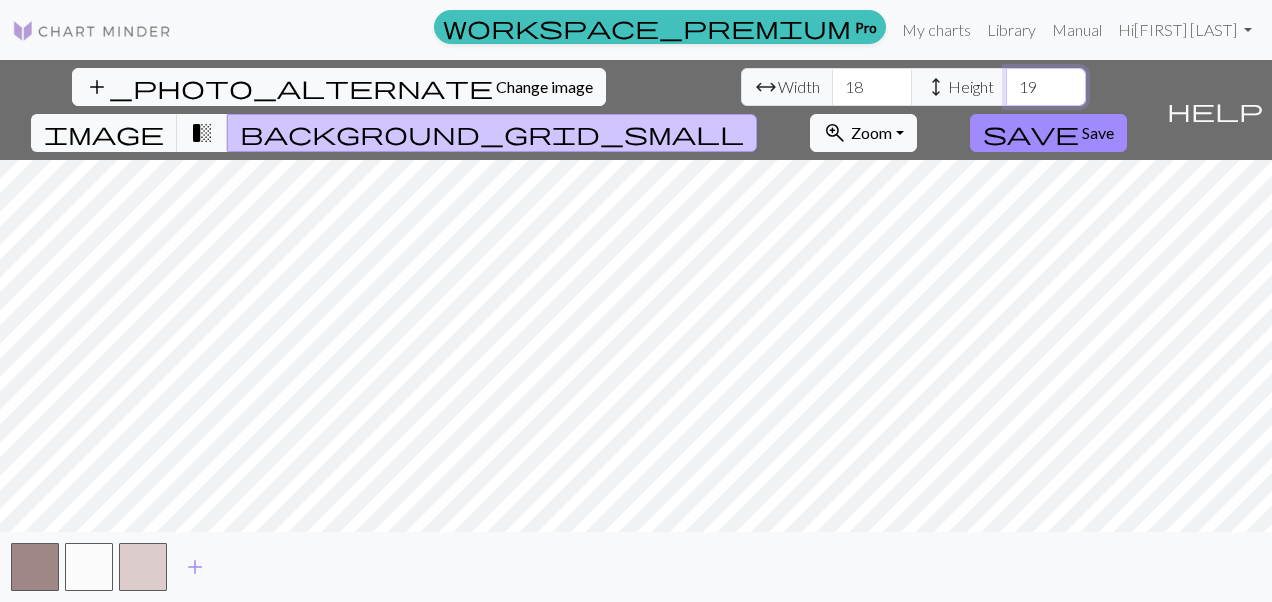 click on "19" at bounding box center (1046, 87) 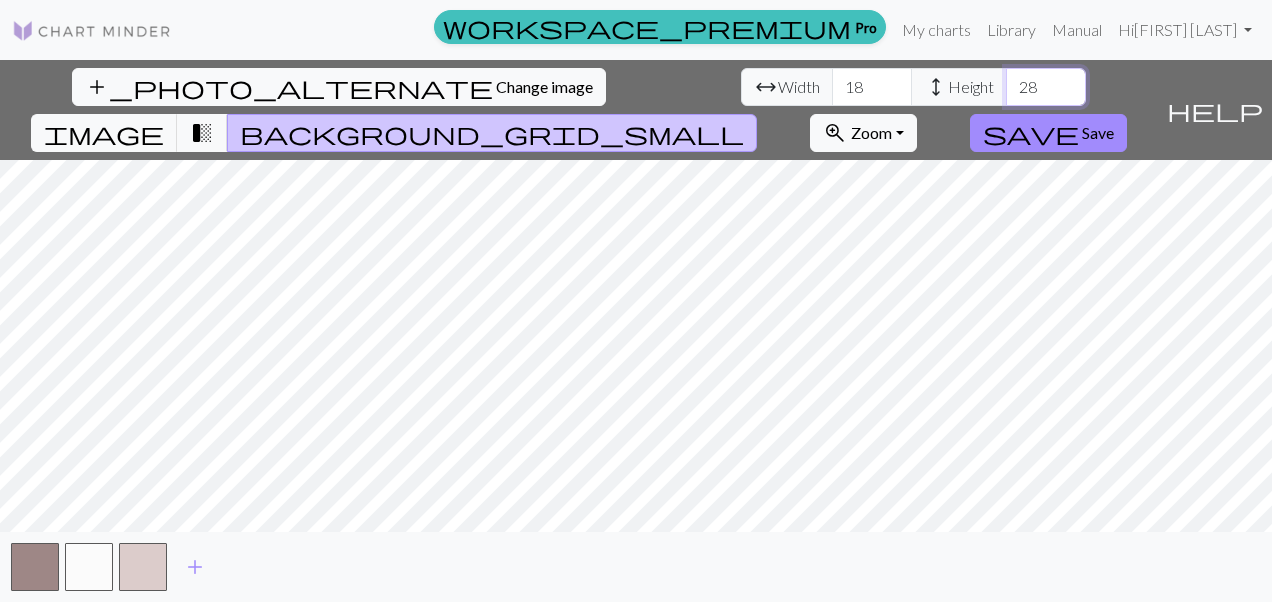 type on "28" 